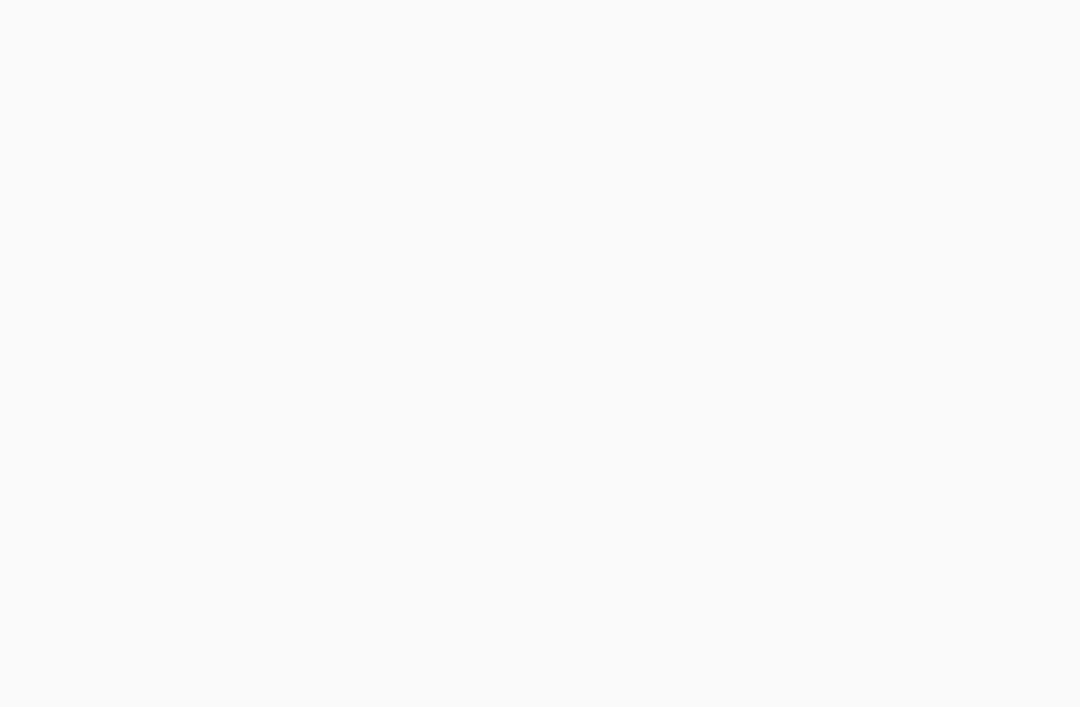 scroll, scrollTop: 64, scrollLeft: 0, axis: vertical 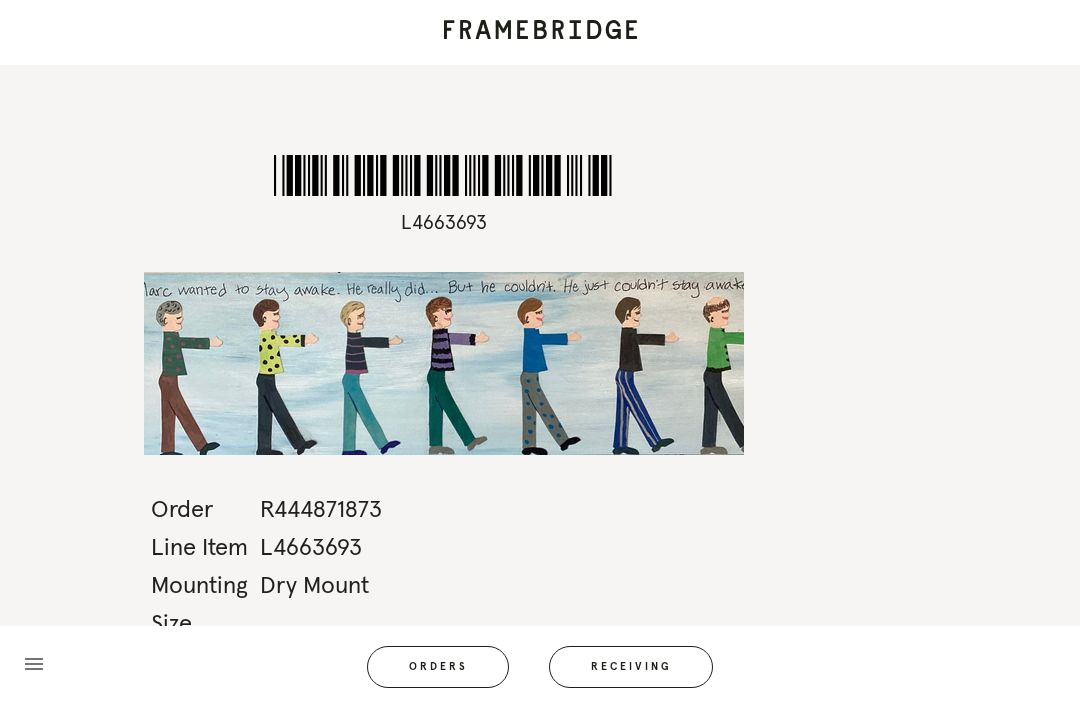 click on "Receiving" at bounding box center (631, 667) 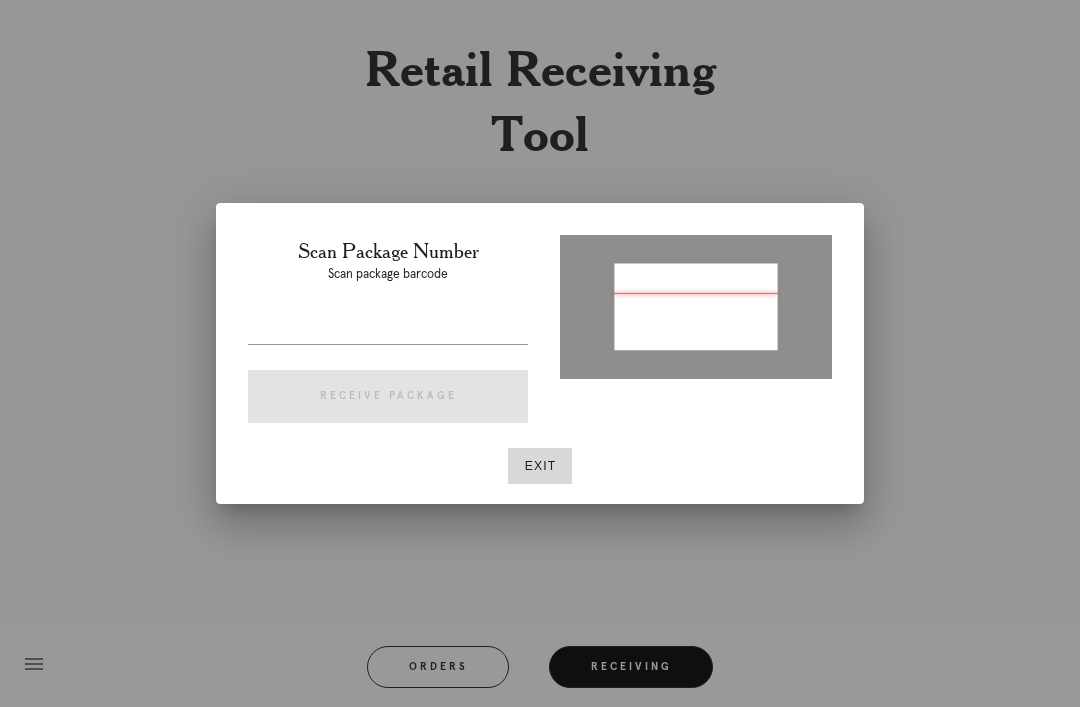 type on "P119856990071962" 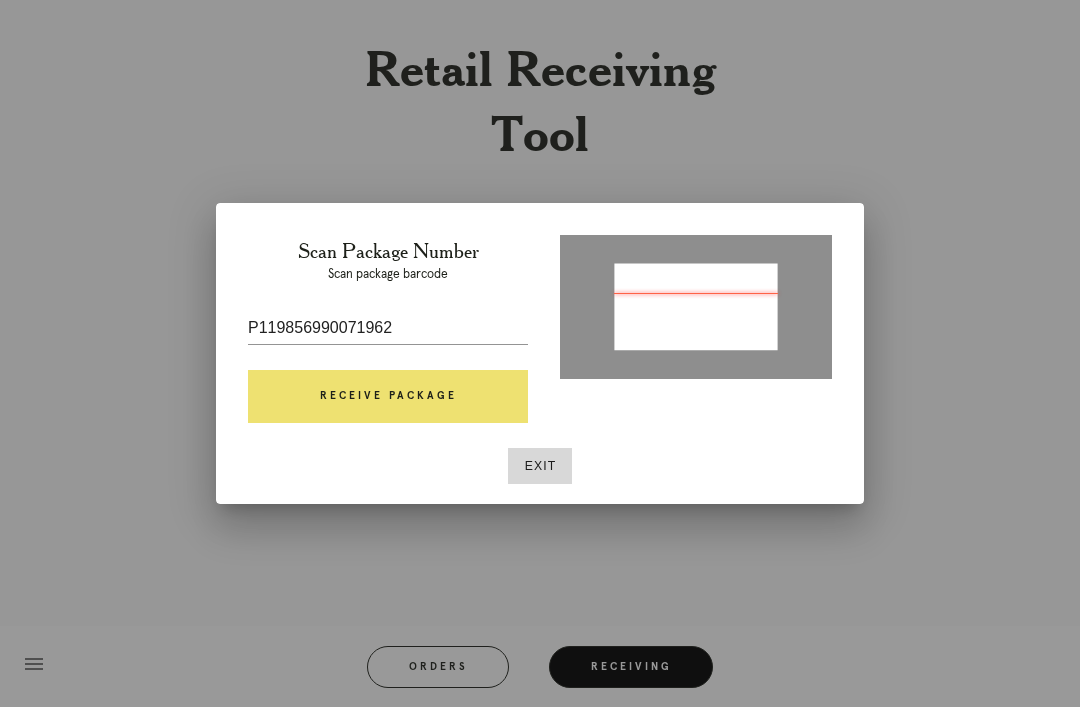 click on "Receive Package" at bounding box center (388, 397) 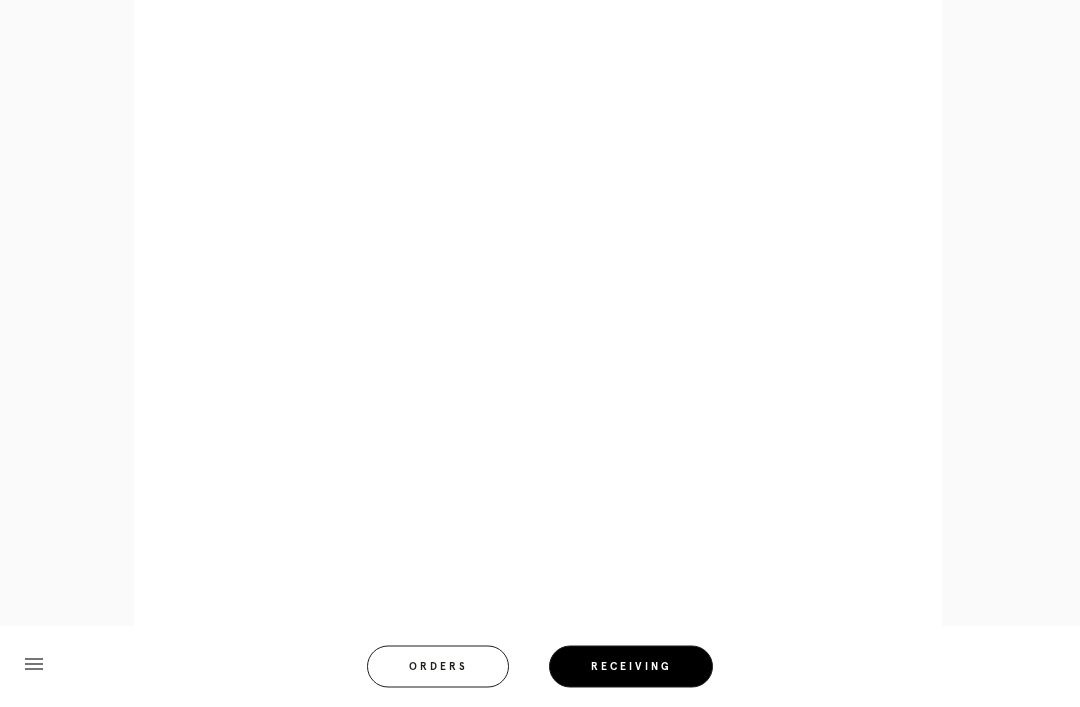 scroll, scrollTop: 1054, scrollLeft: 0, axis: vertical 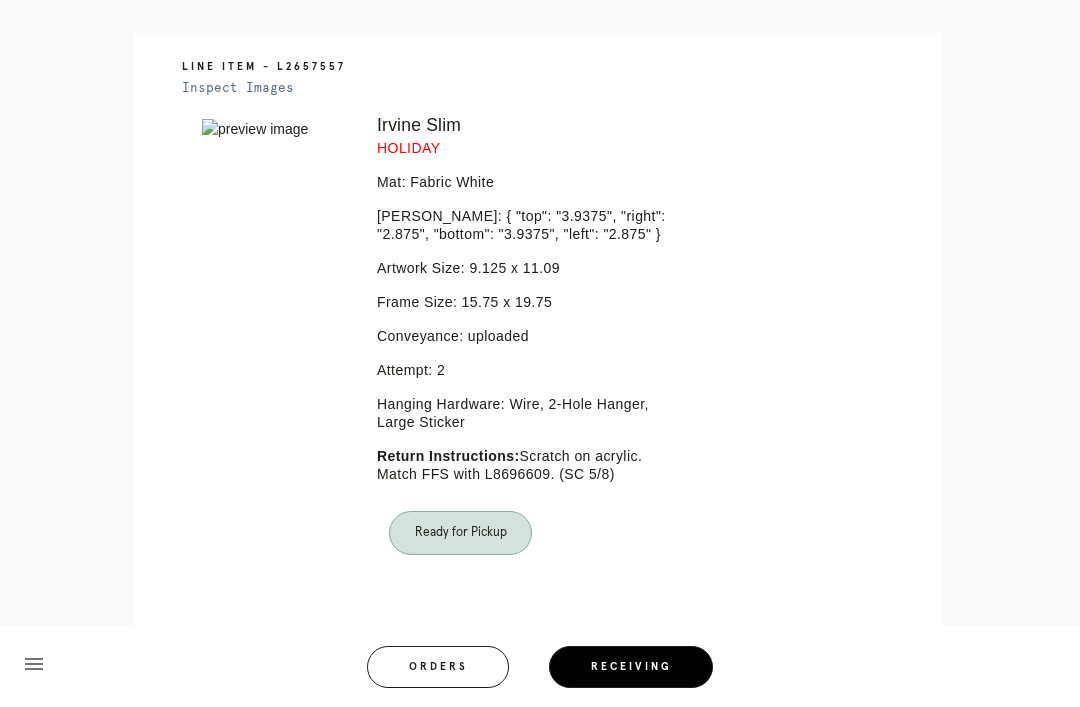 click on "Receiving" at bounding box center (631, 667) 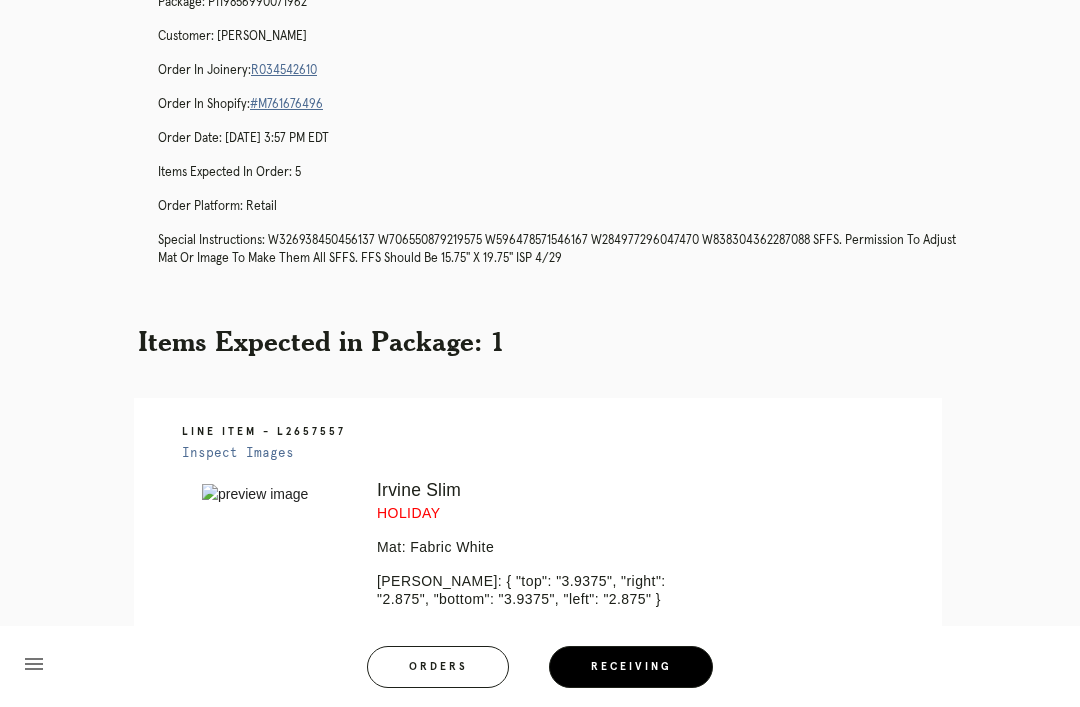 scroll, scrollTop: 0, scrollLeft: 0, axis: both 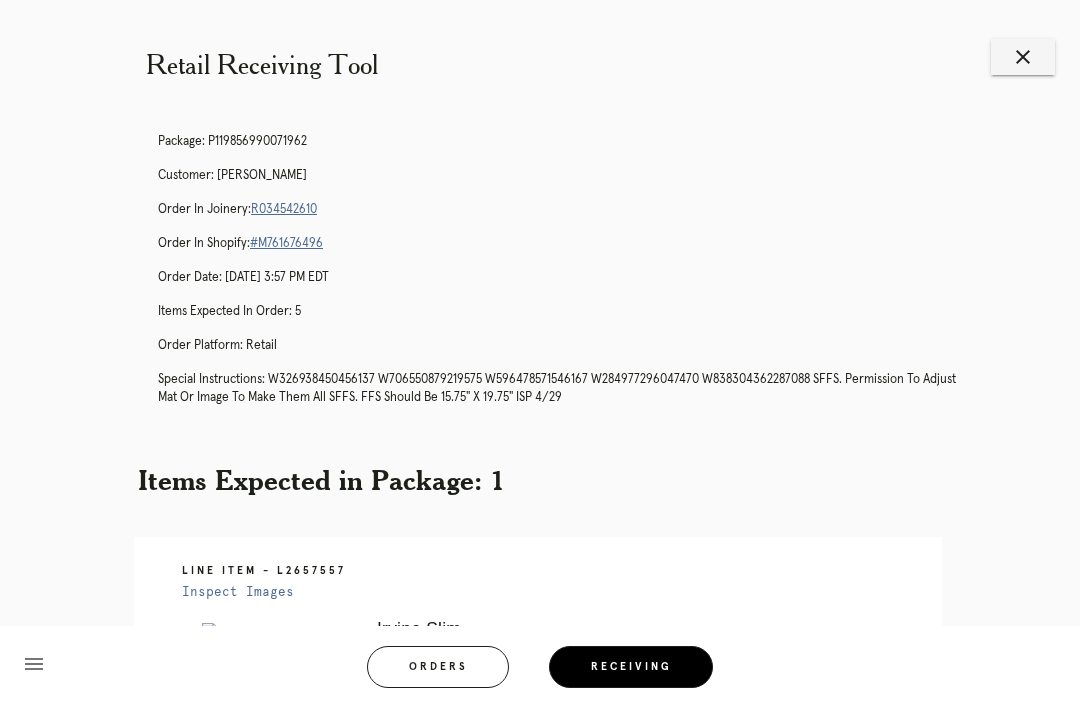 click on "close" at bounding box center (1023, 57) 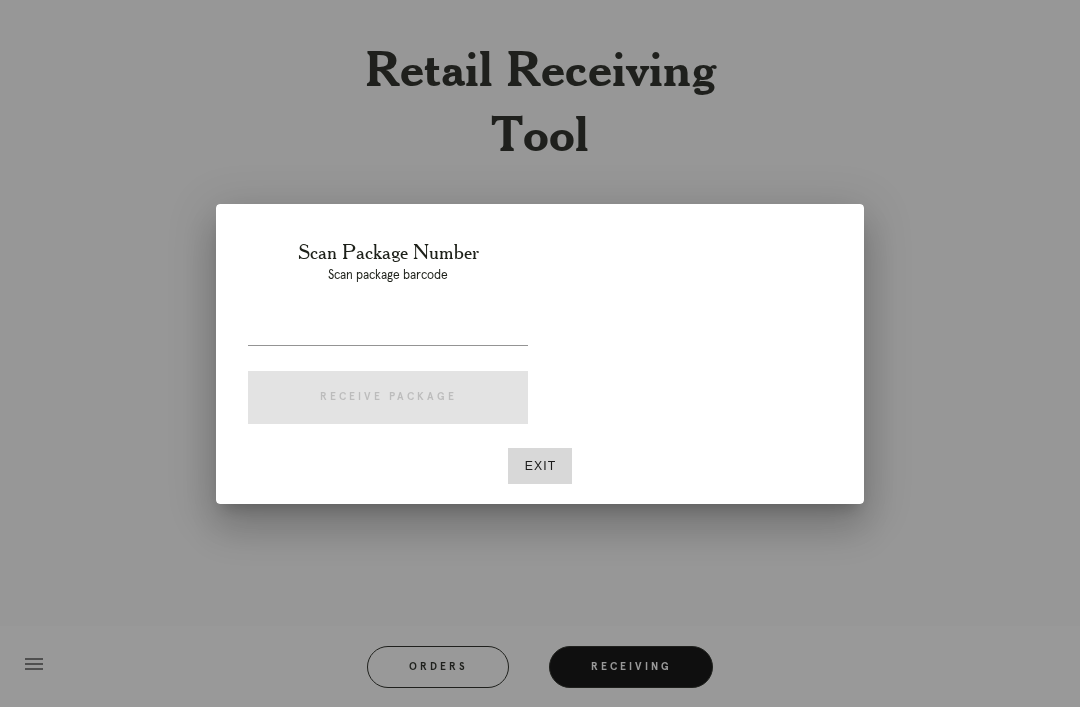 scroll, scrollTop: 0, scrollLeft: 0, axis: both 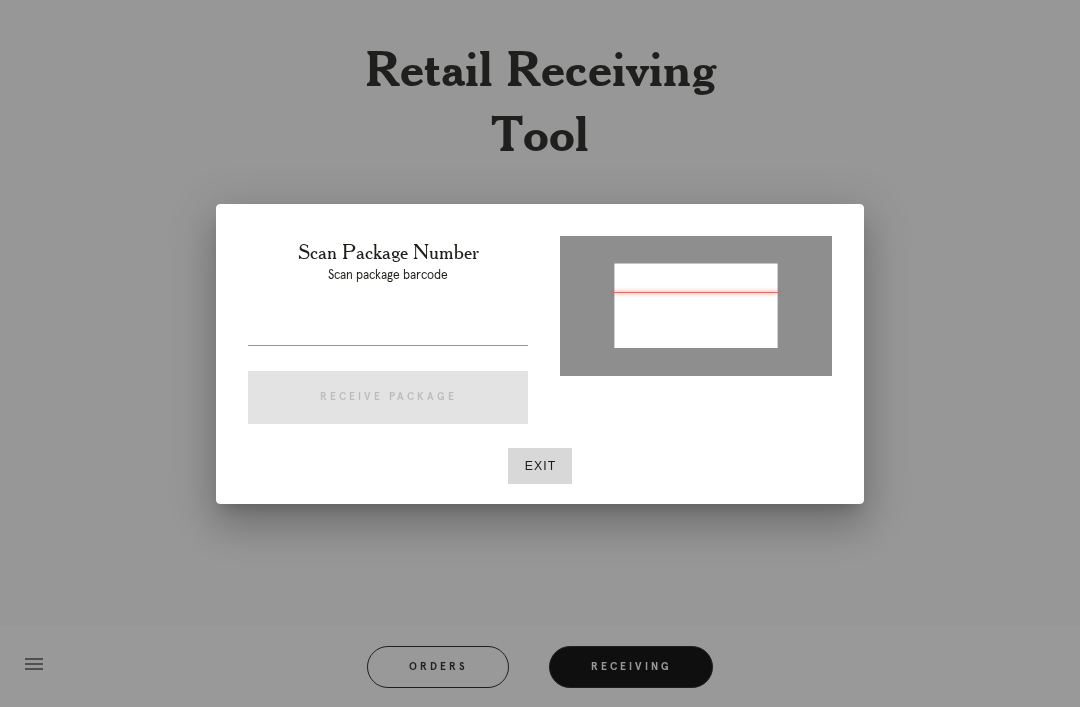 type on "P209142837942550" 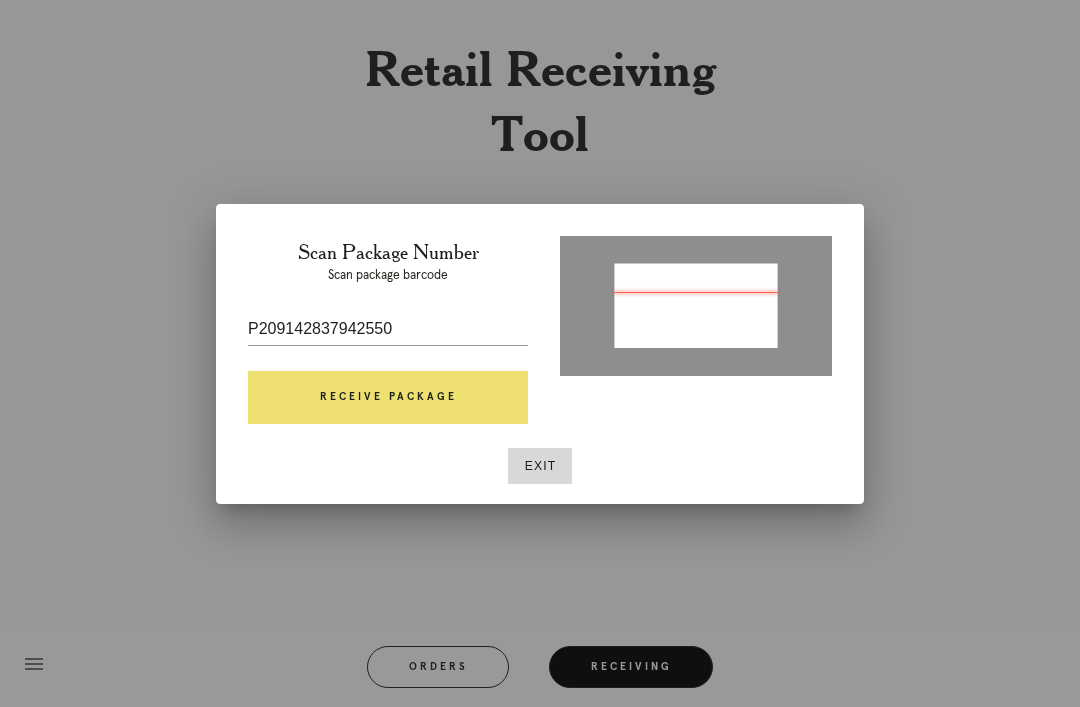 click on "Receive Package" at bounding box center (388, 398) 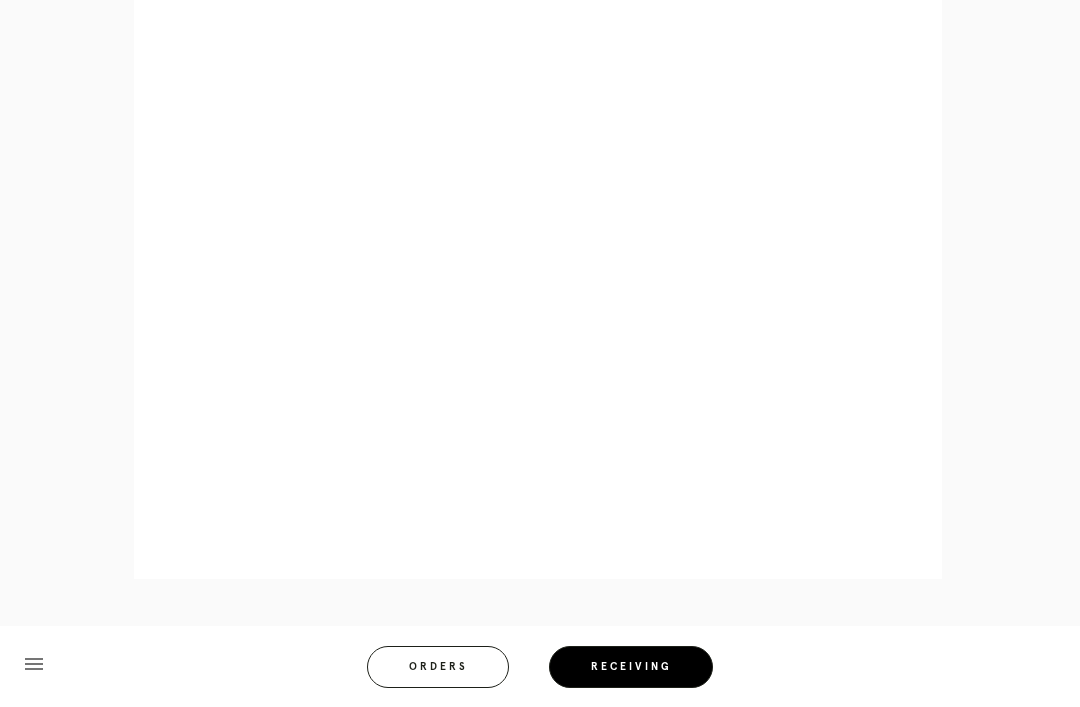 scroll, scrollTop: 858, scrollLeft: 0, axis: vertical 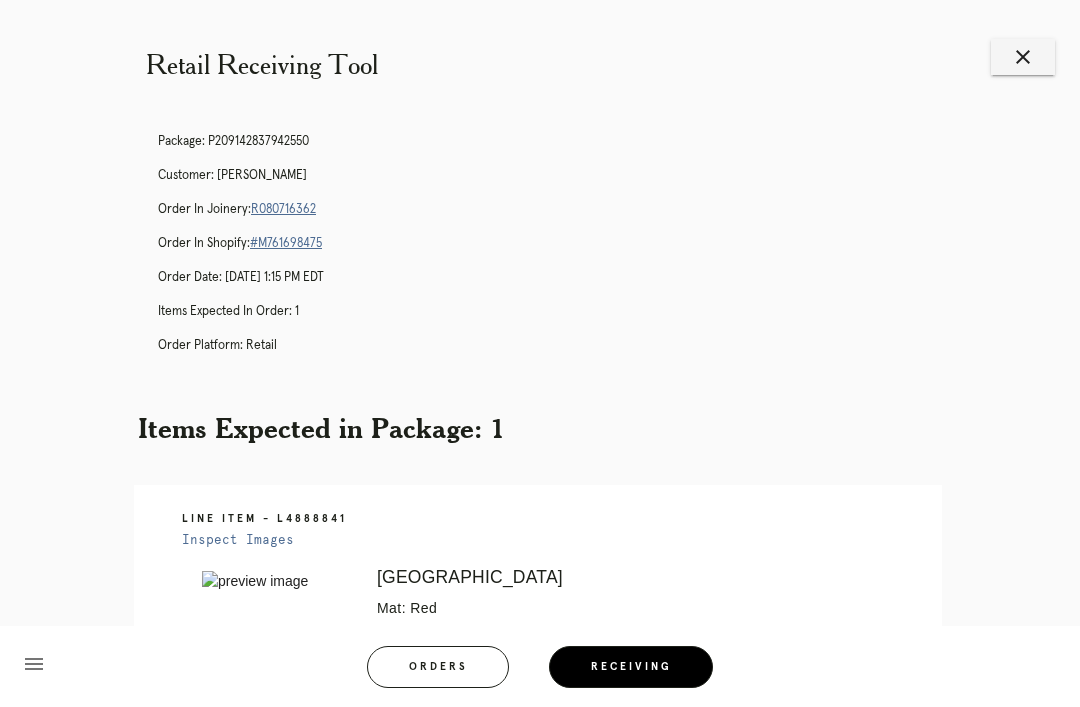 click on "Orders" at bounding box center (438, 667) 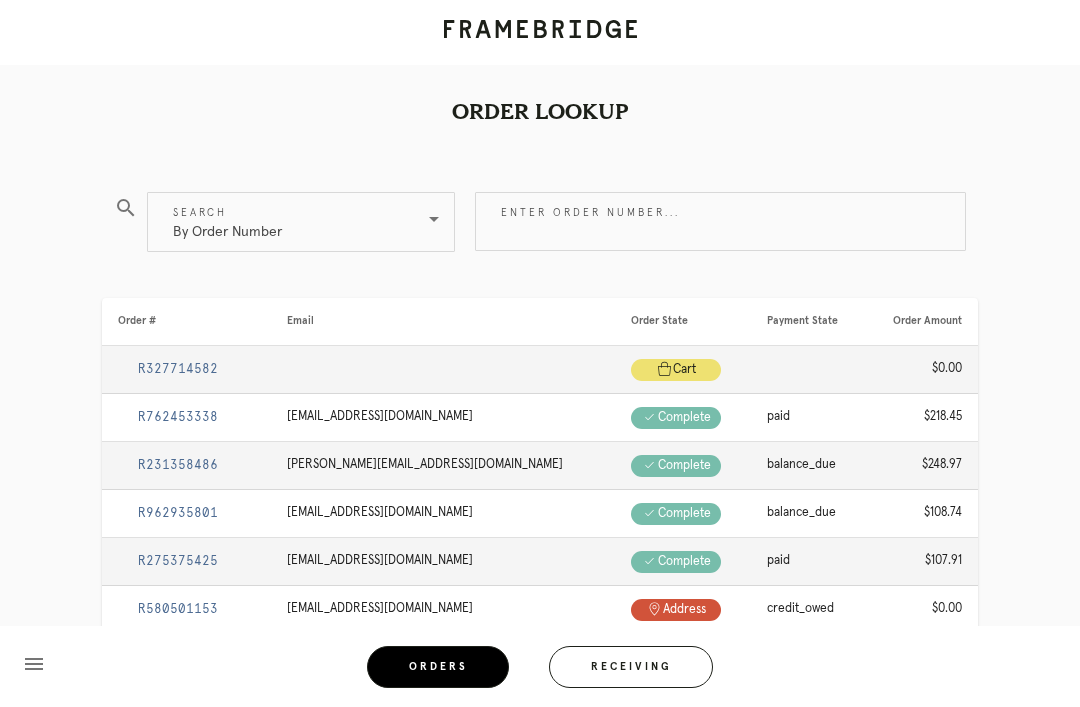 click on "Enter order number..." at bounding box center (720, 221) 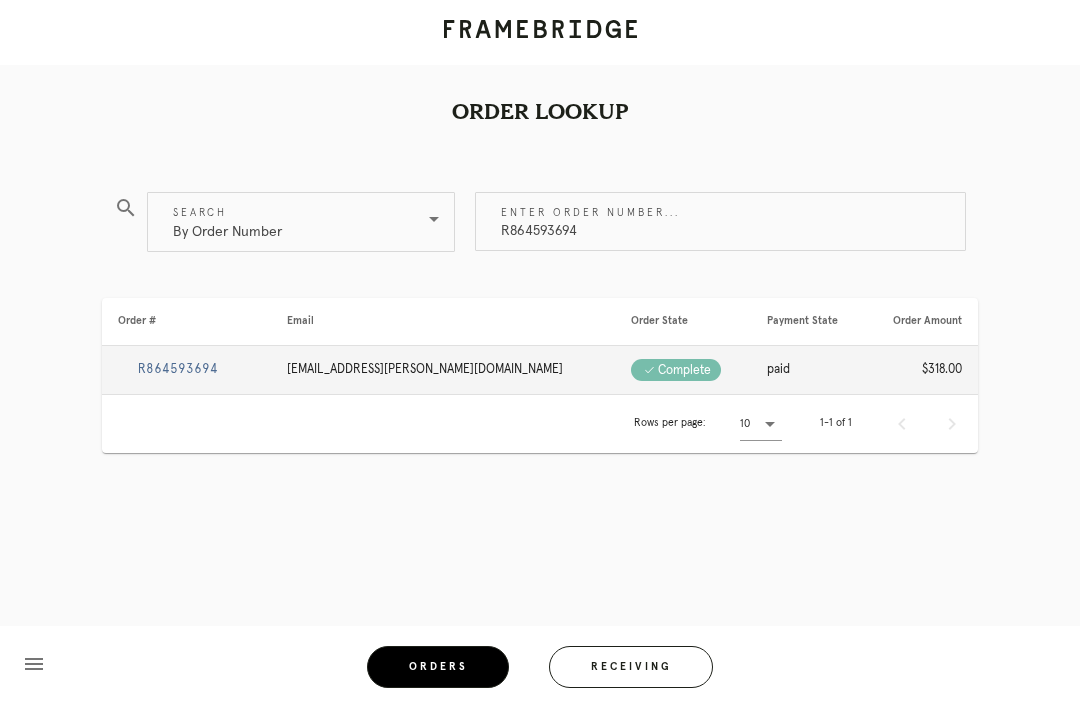 type on "R864593694" 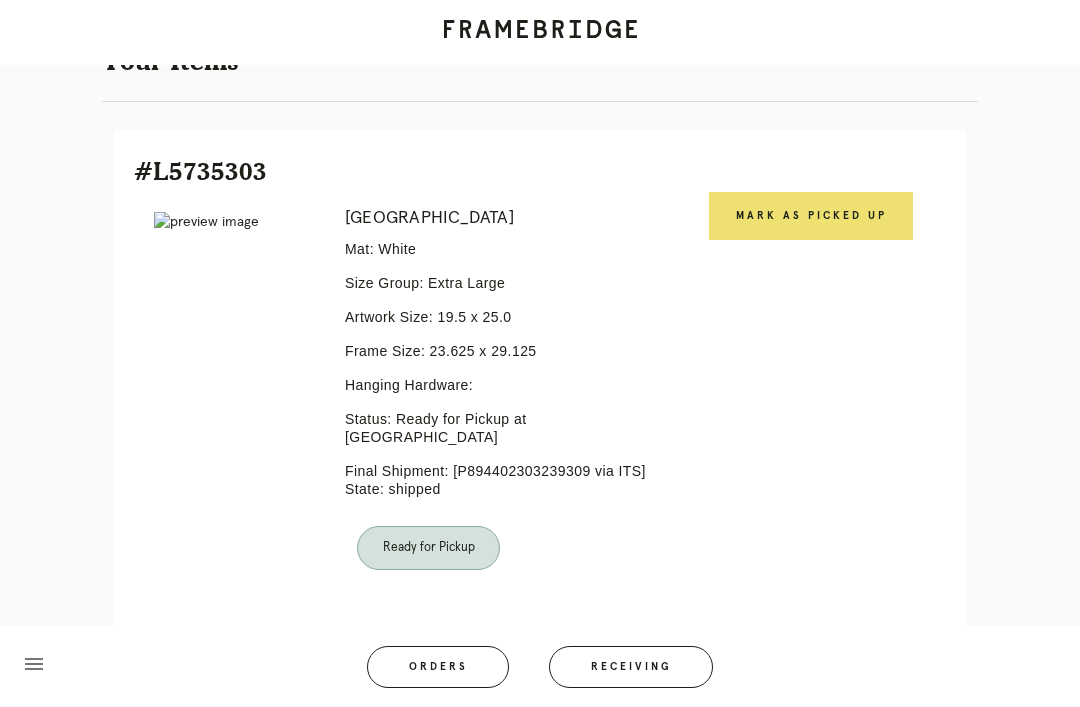 scroll, scrollTop: 380, scrollLeft: 0, axis: vertical 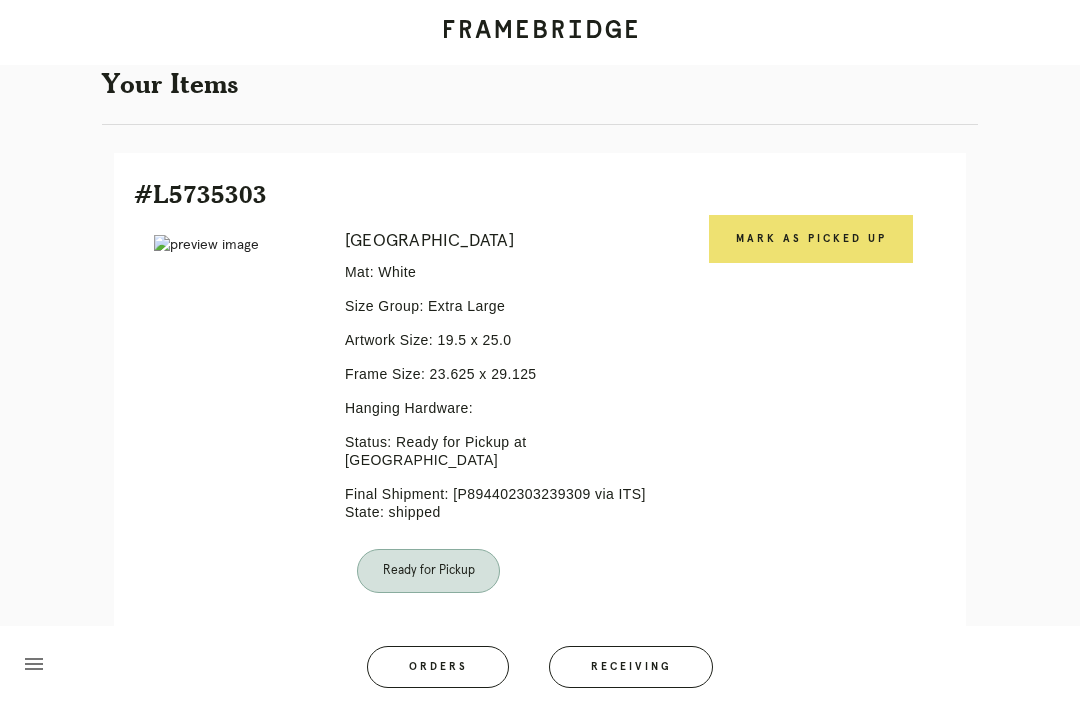 click on "Mark as Picked Up" at bounding box center (811, 239) 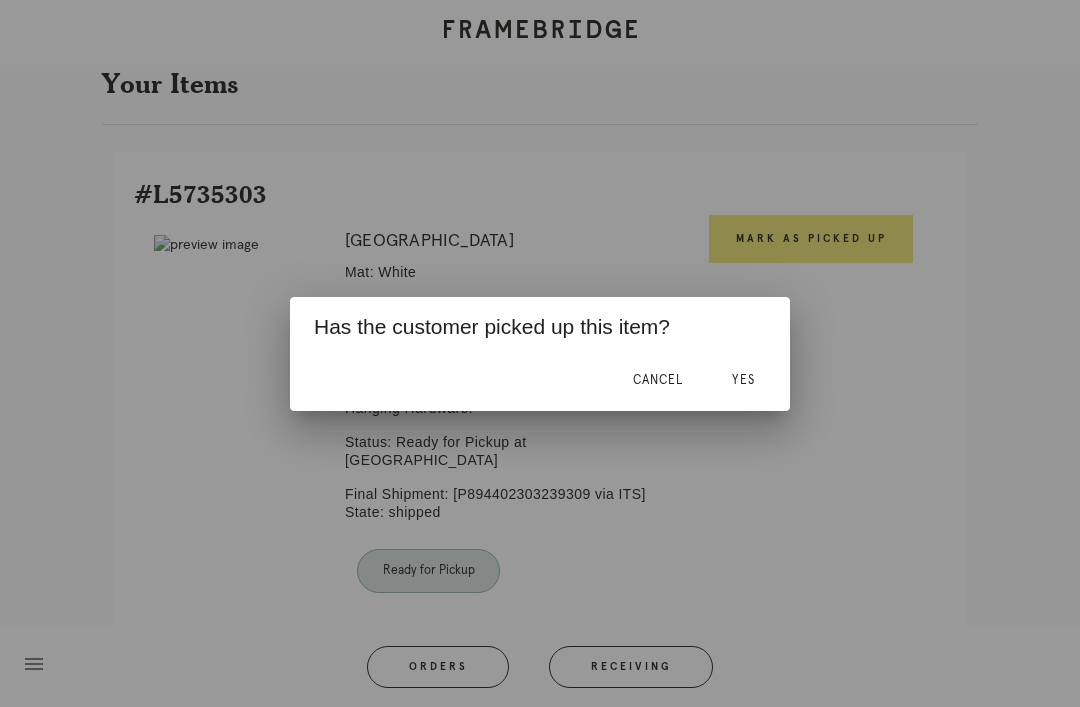 click on "Yes" at bounding box center [743, 380] 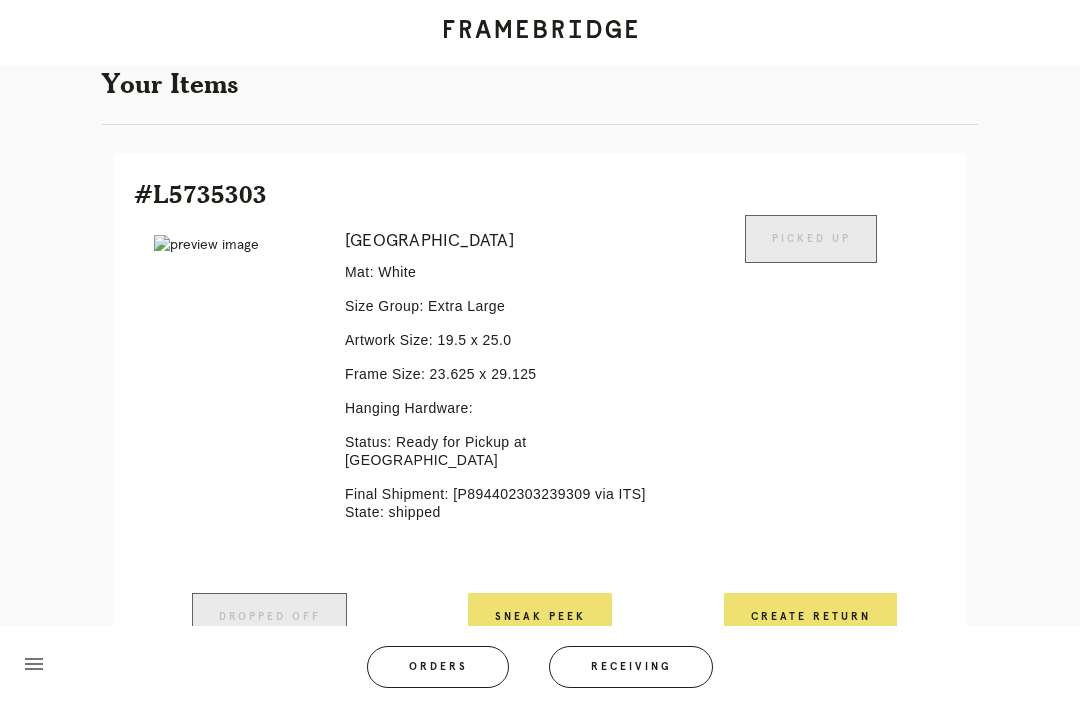 click on "Orders" at bounding box center (438, 667) 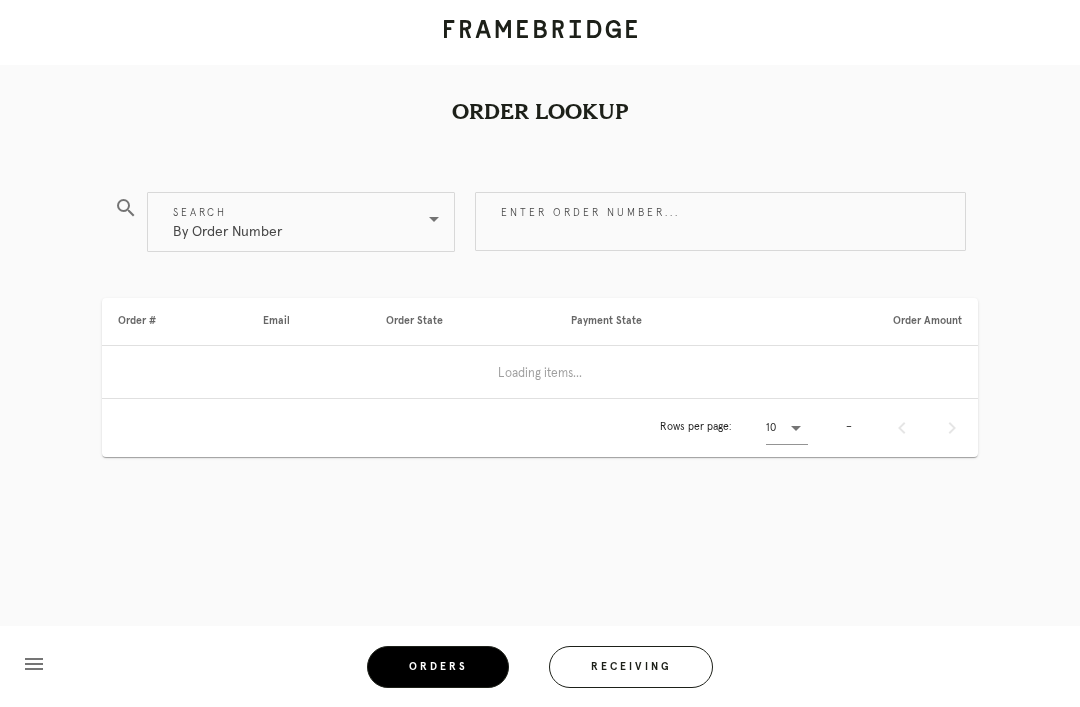 scroll, scrollTop: 0, scrollLeft: 0, axis: both 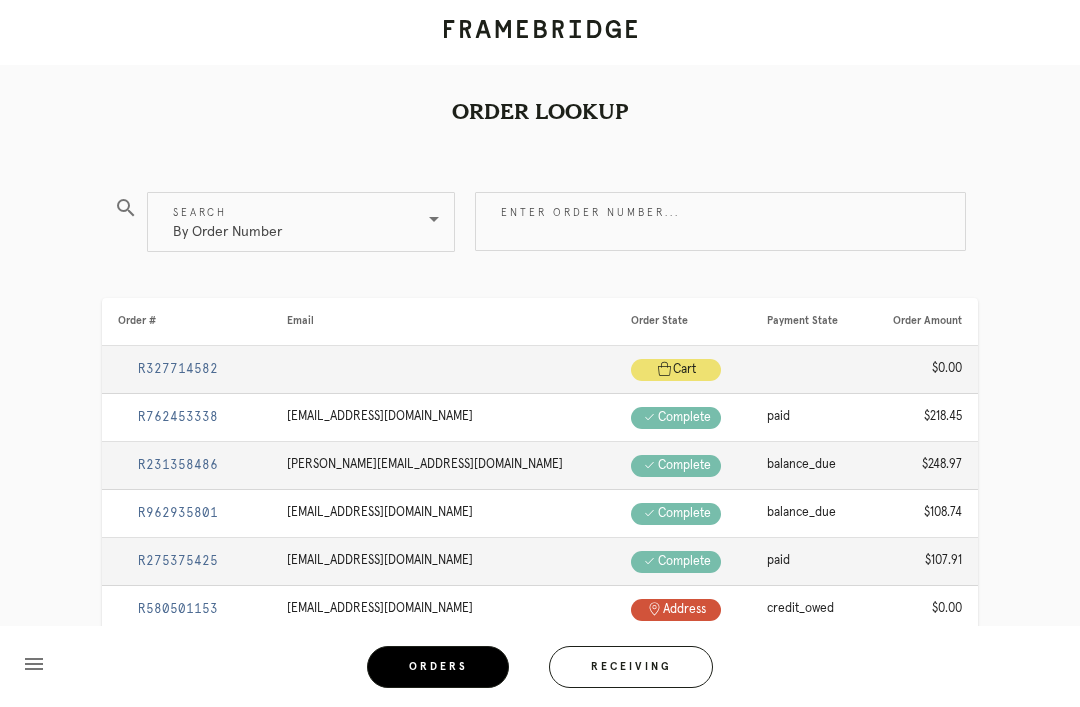 click on "Enter order number..." at bounding box center (720, 221) 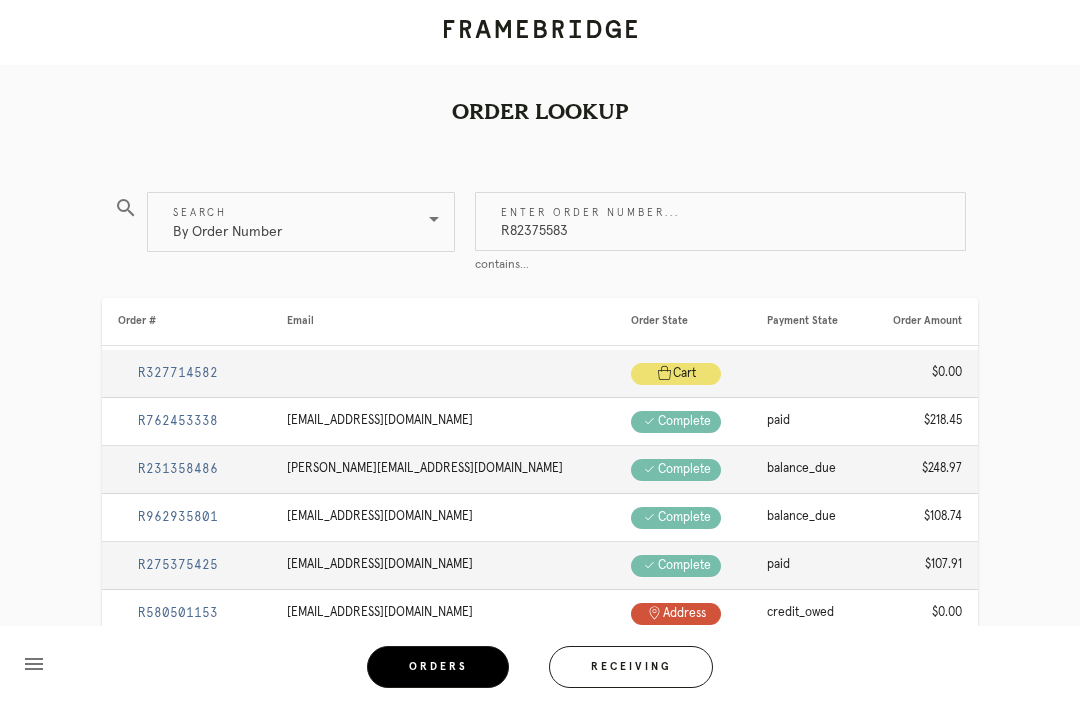 type on "R823755835" 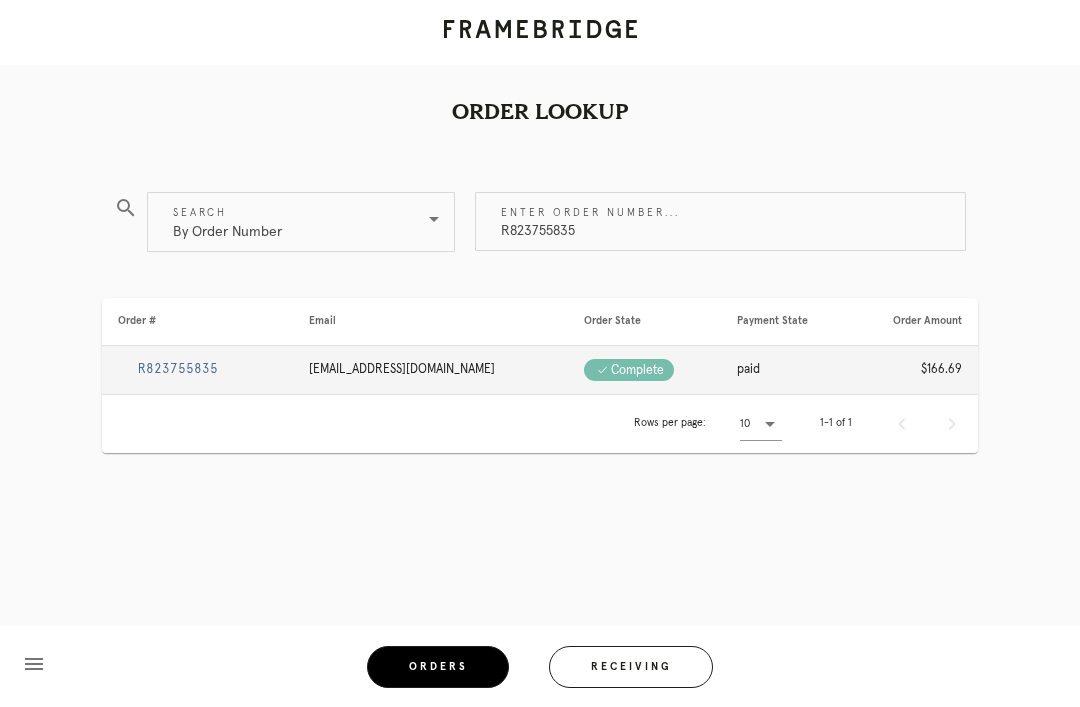 click on "R823755835" at bounding box center (178, 369) 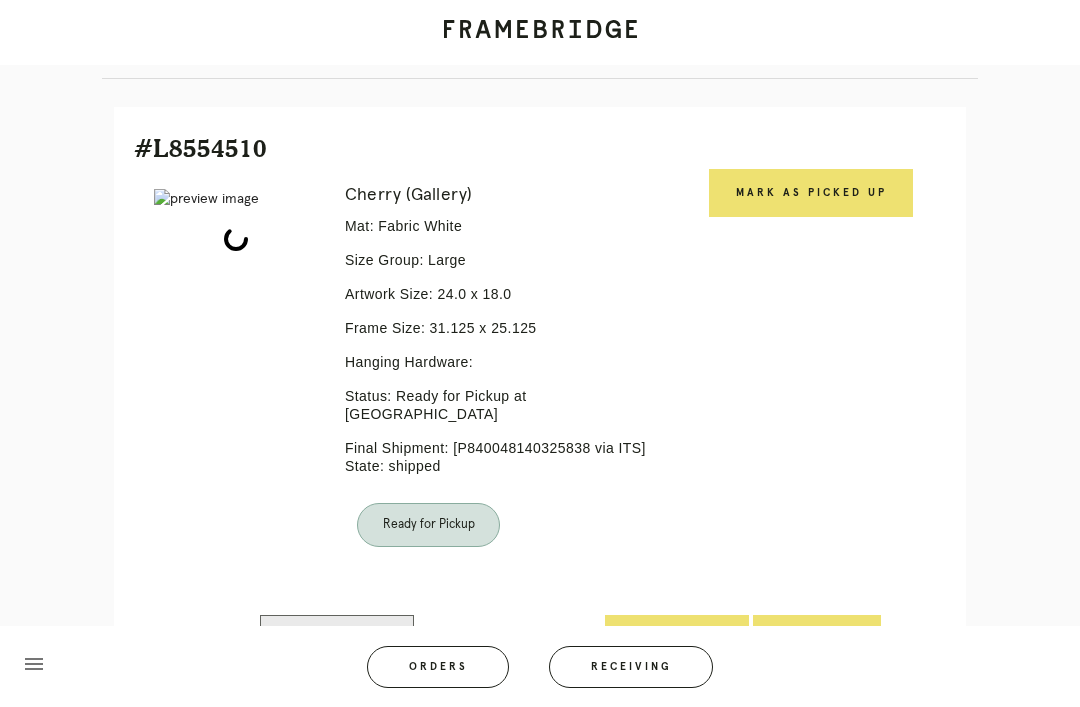 scroll, scrollTop: 433, scrollLeft: 0, axis: vertical 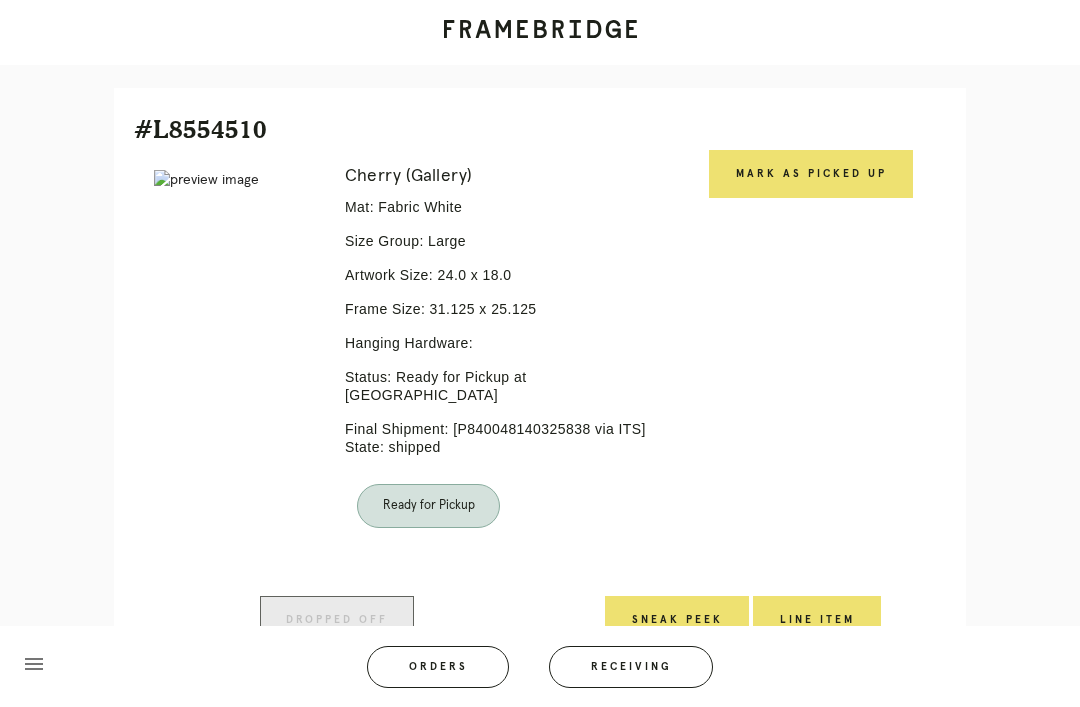 click on "Mark as Picked Up" at bounding box center [811, 174] 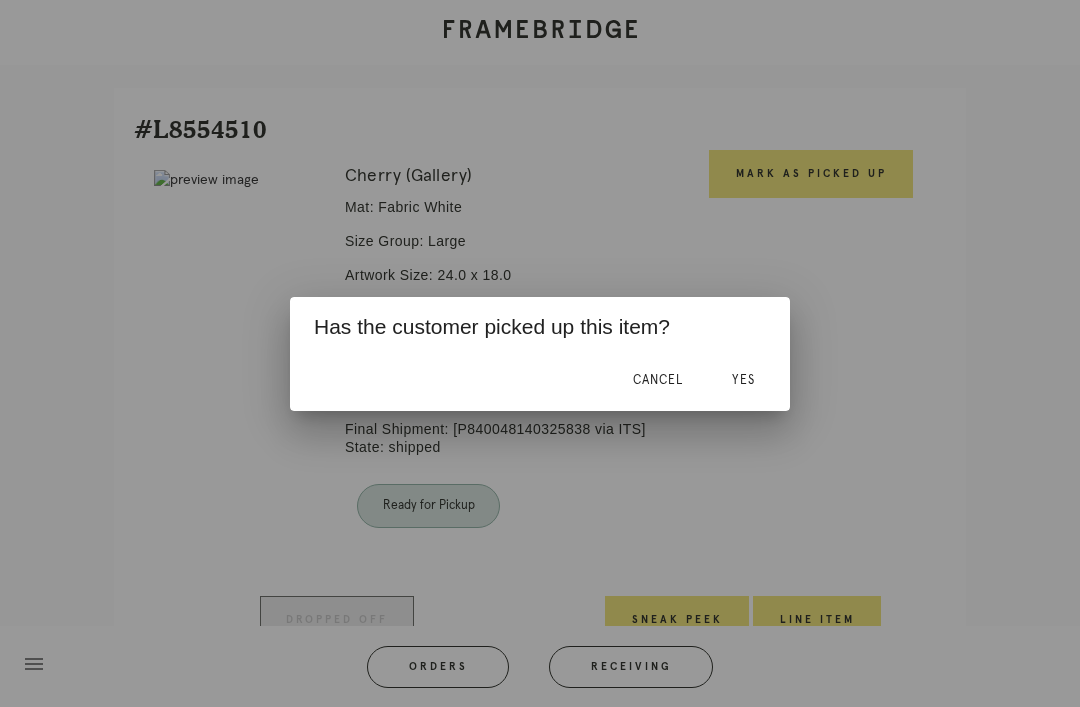 click on "Yes" at bounding box center [743, 380] 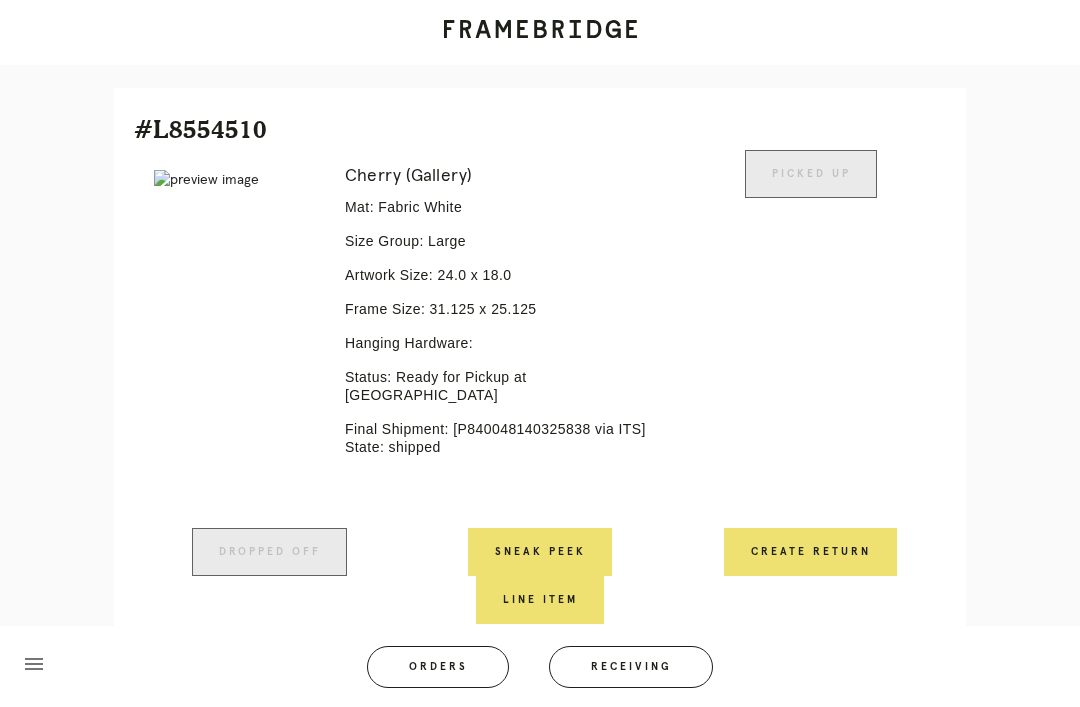 scroll, scrollTop: 415, scrollLeft: 0, axis: vertical 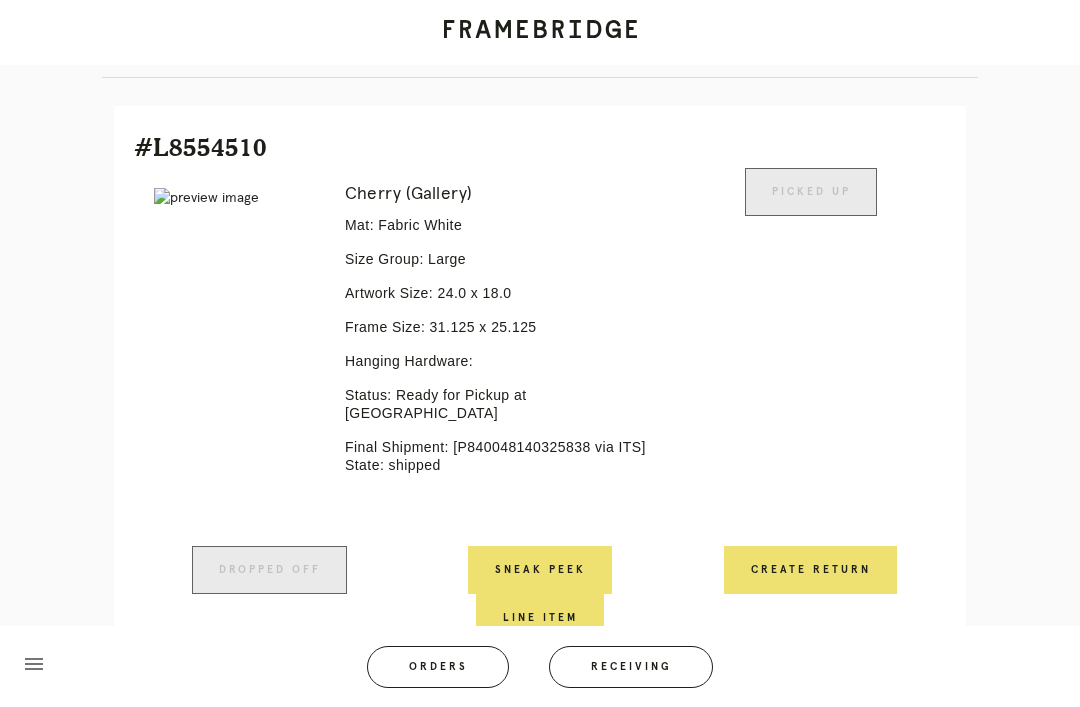 click on "Orders" at bounding box center (438, 667) 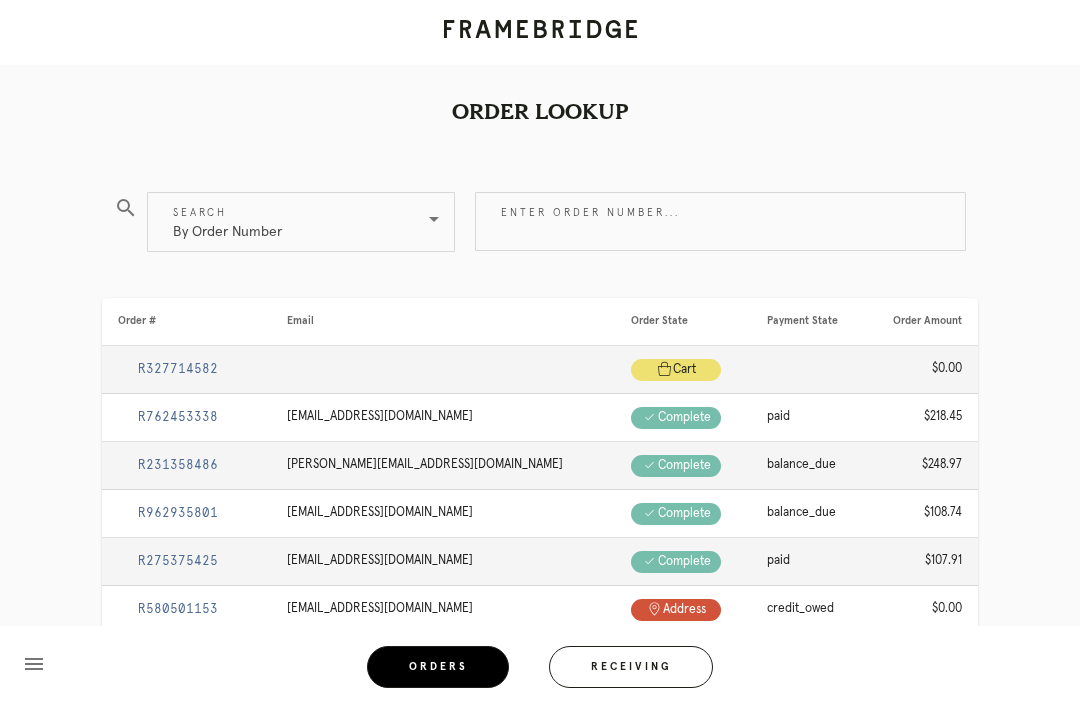 click on "Enter order number..." at bounding box center (720, 221) 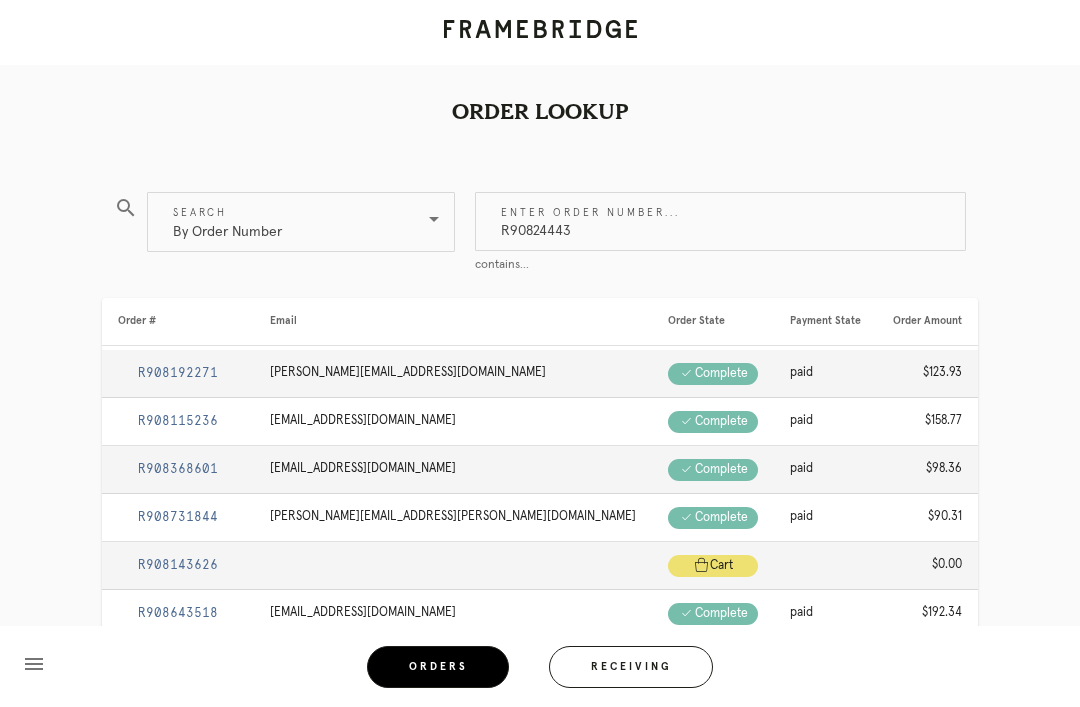 type on "R908244432" 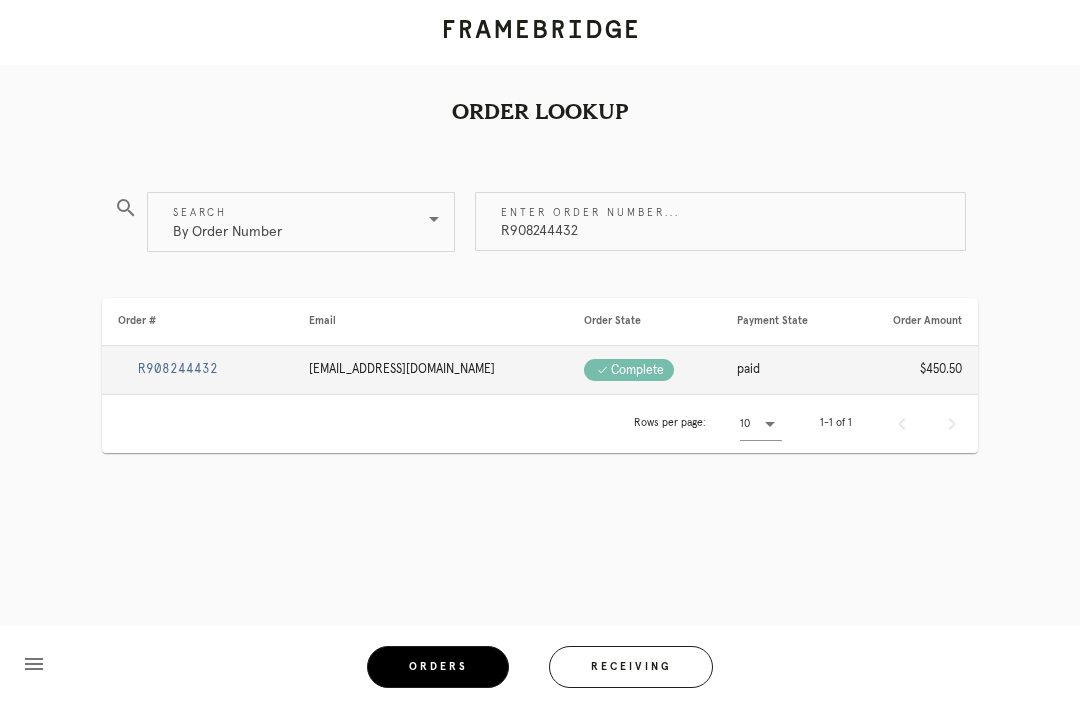 click on "R908244432" at bounding box center (178, 369) 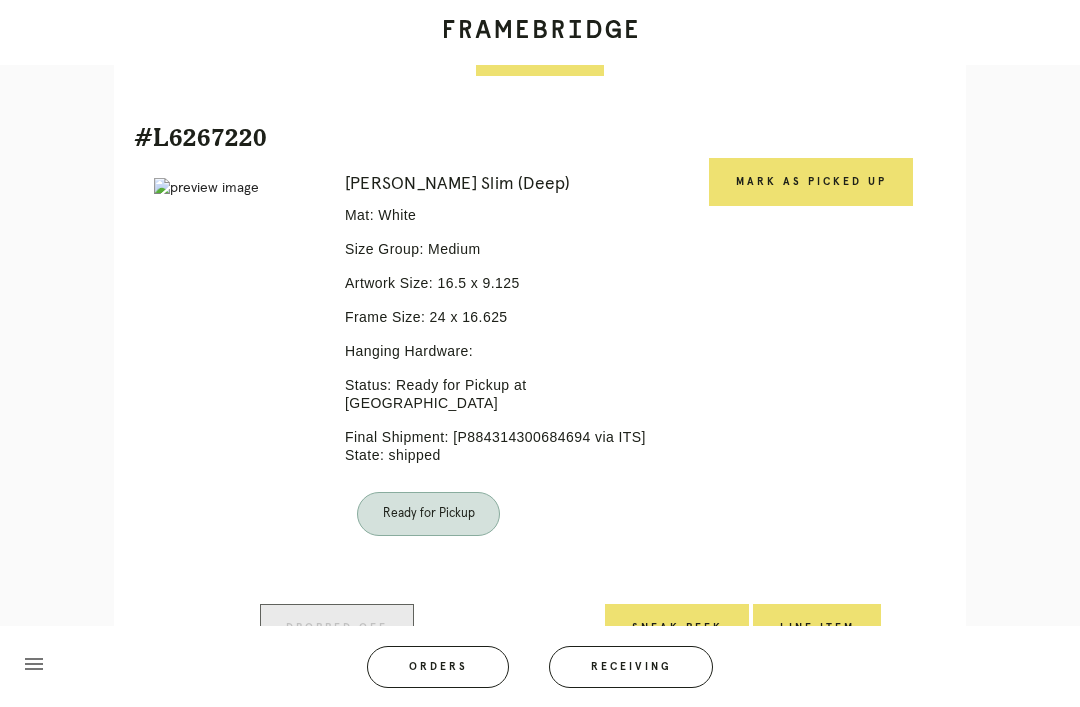 scroll, scrollTop: 1530, scrollLeft: 0, axis: vertical 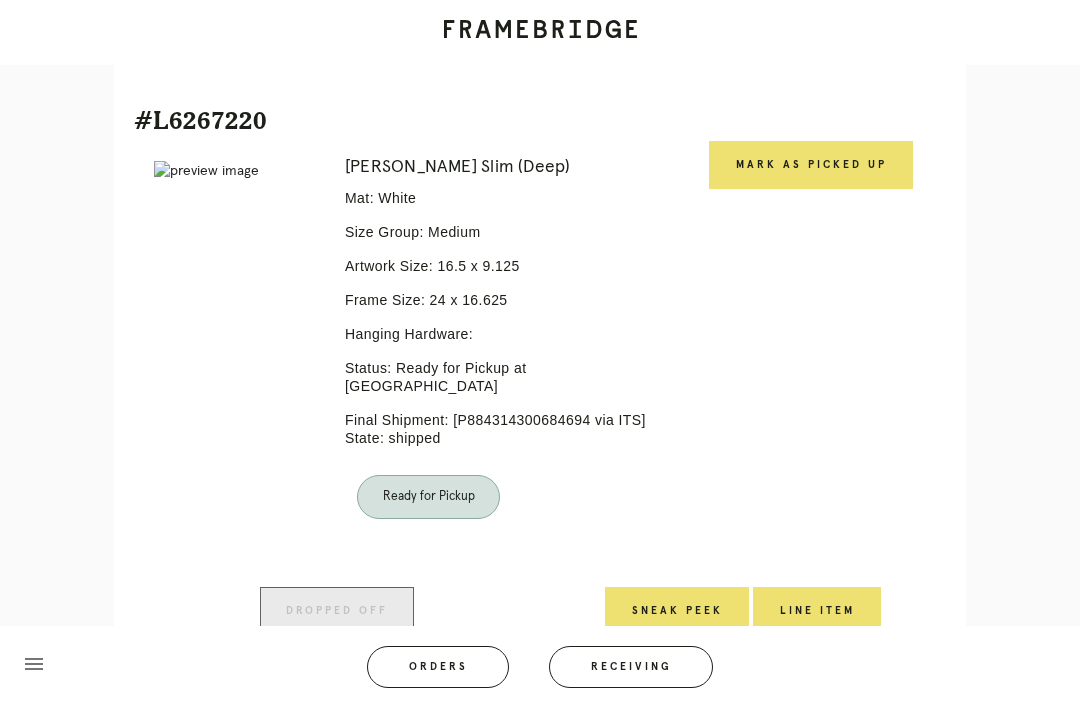 click on "Mark as Picked Up" at bounding box center [811, 165] 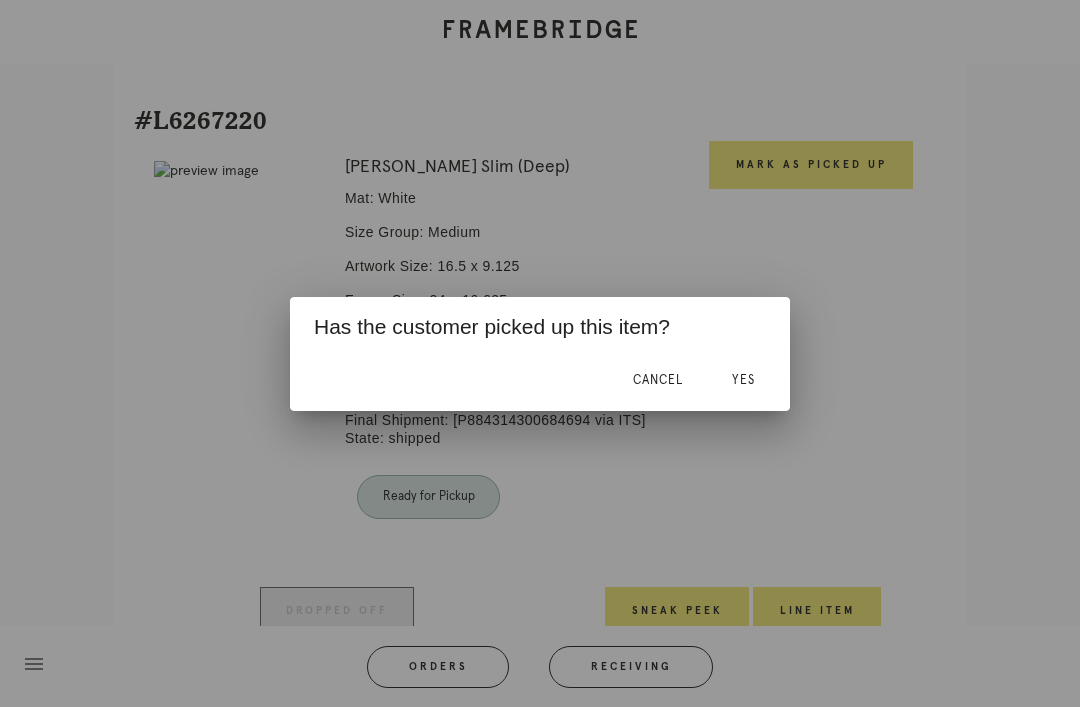 click on "Yes" at bounding box center (743, 381) 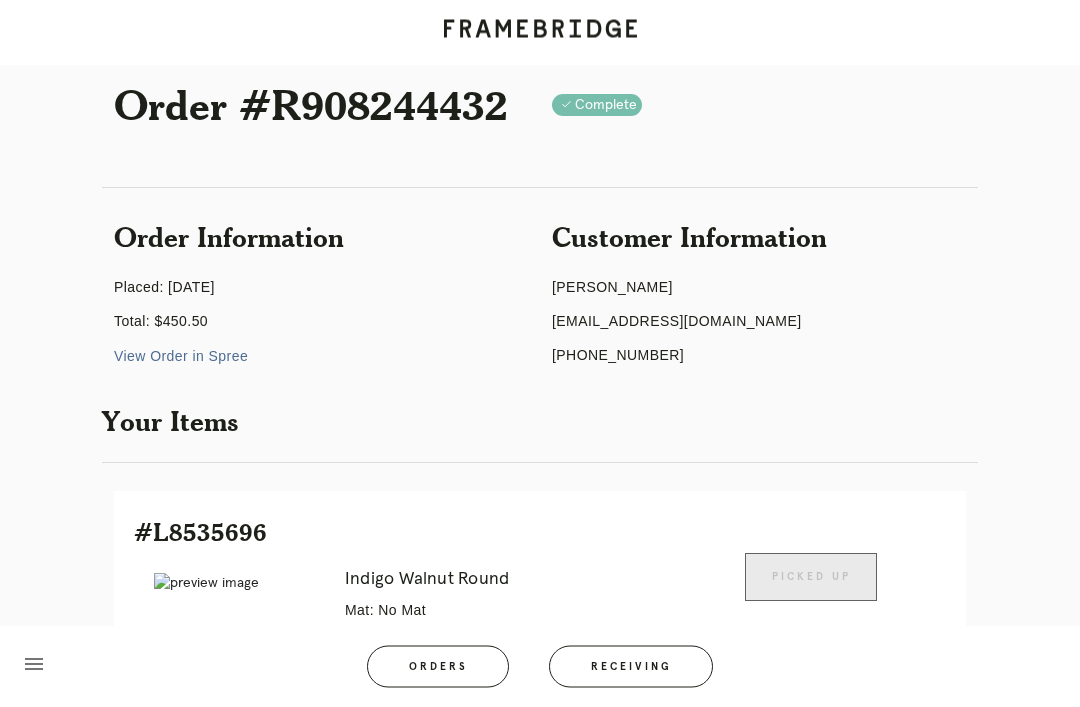 scroll, scrollTop: 0, scrollLeft: 0, axis: both 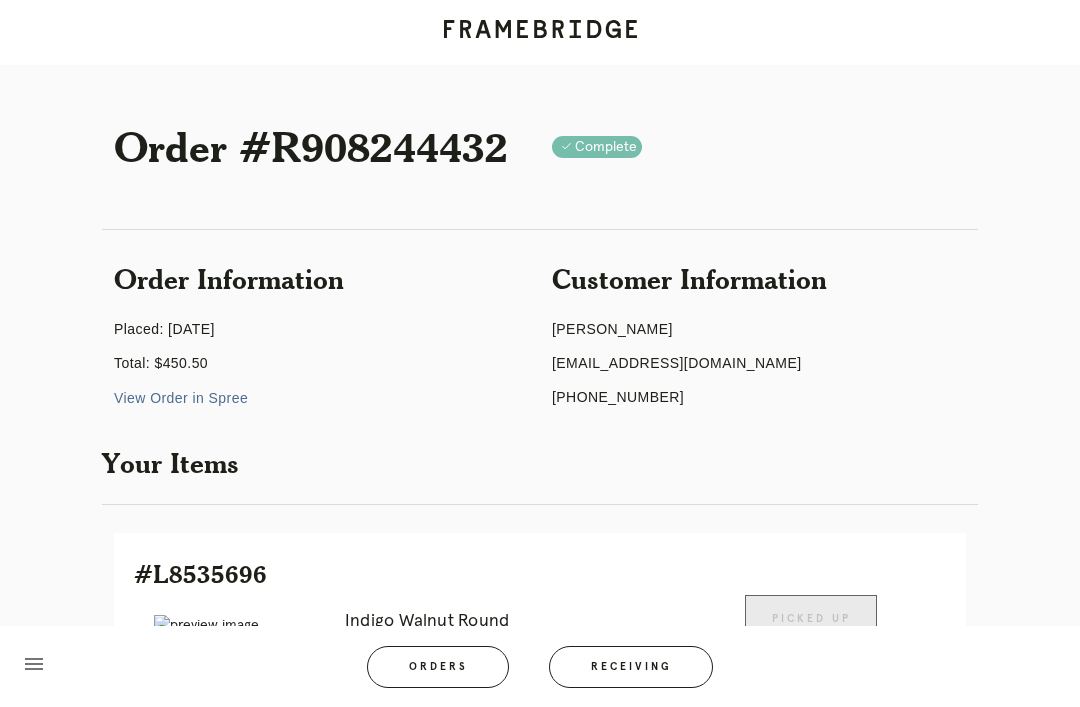click on "Orders" at bounding box center [438, 667] 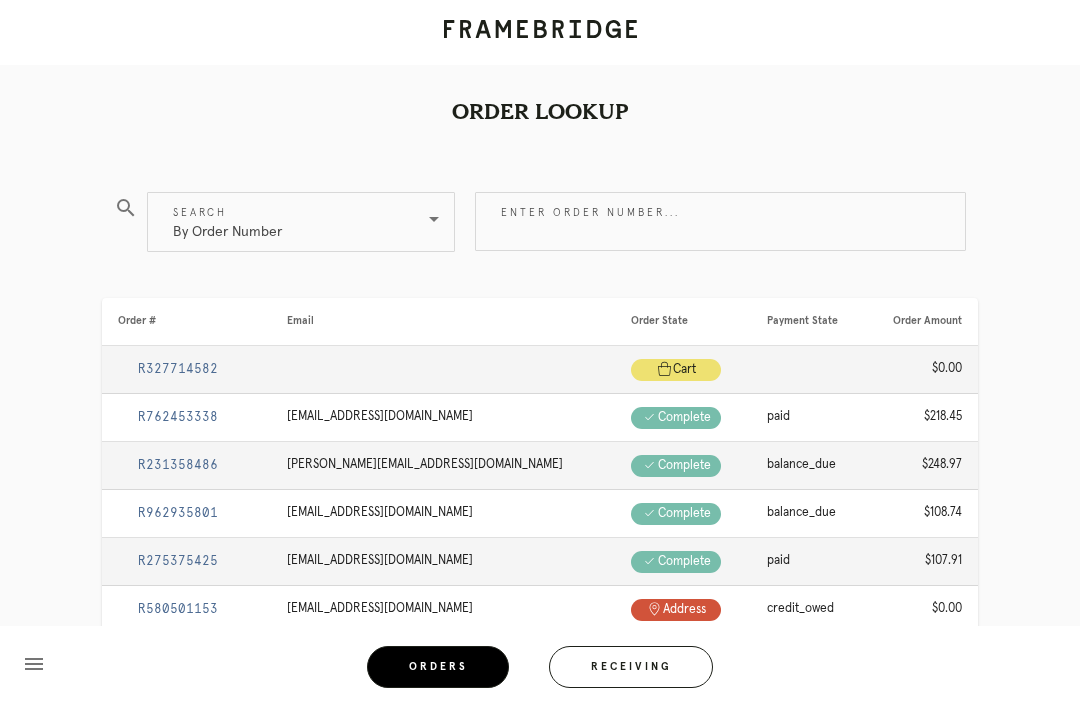 click on "Enter order number..." at bounding box center (720, 221) 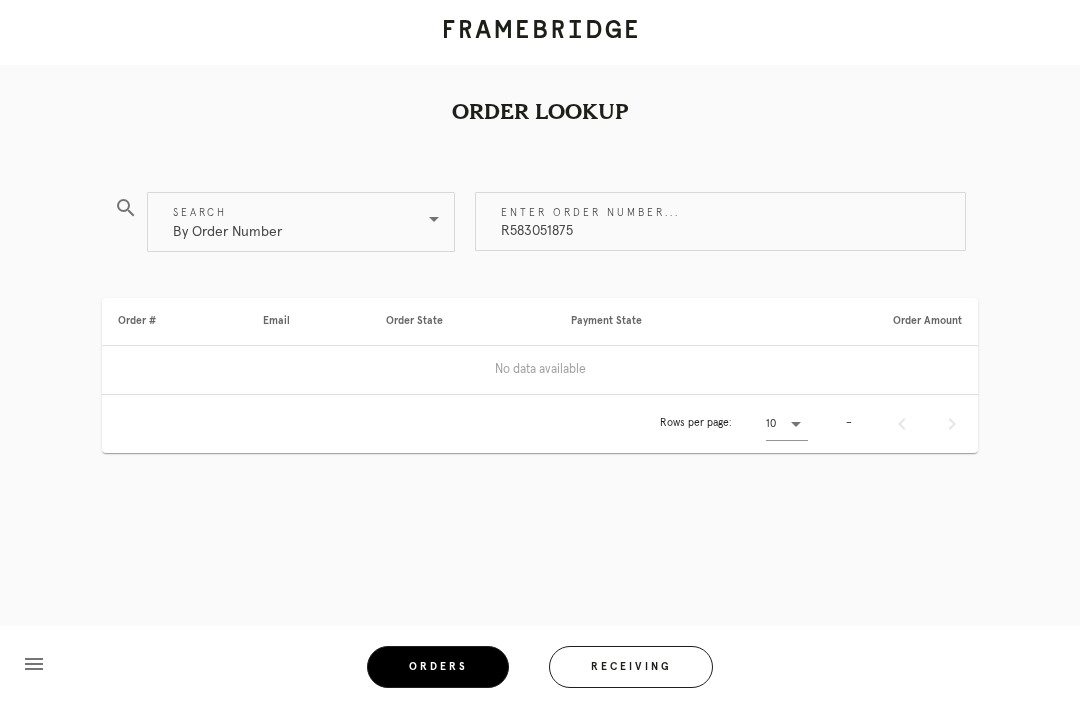 click on "R583051875" at bounding box center (720, 221) 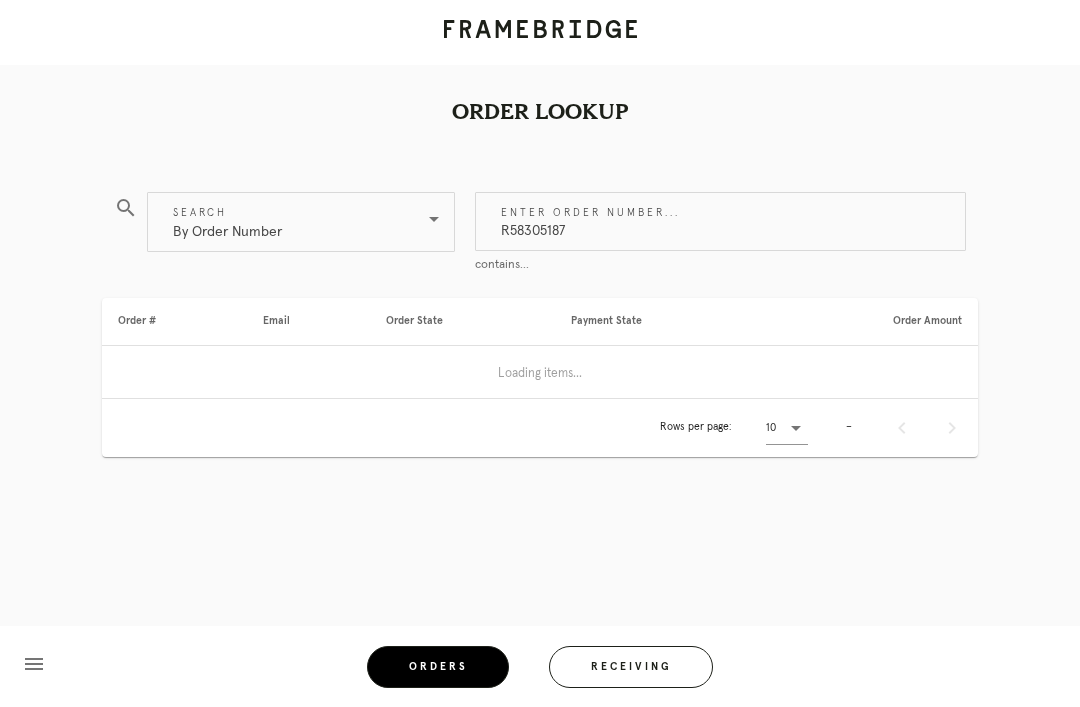 type on "R583051873" 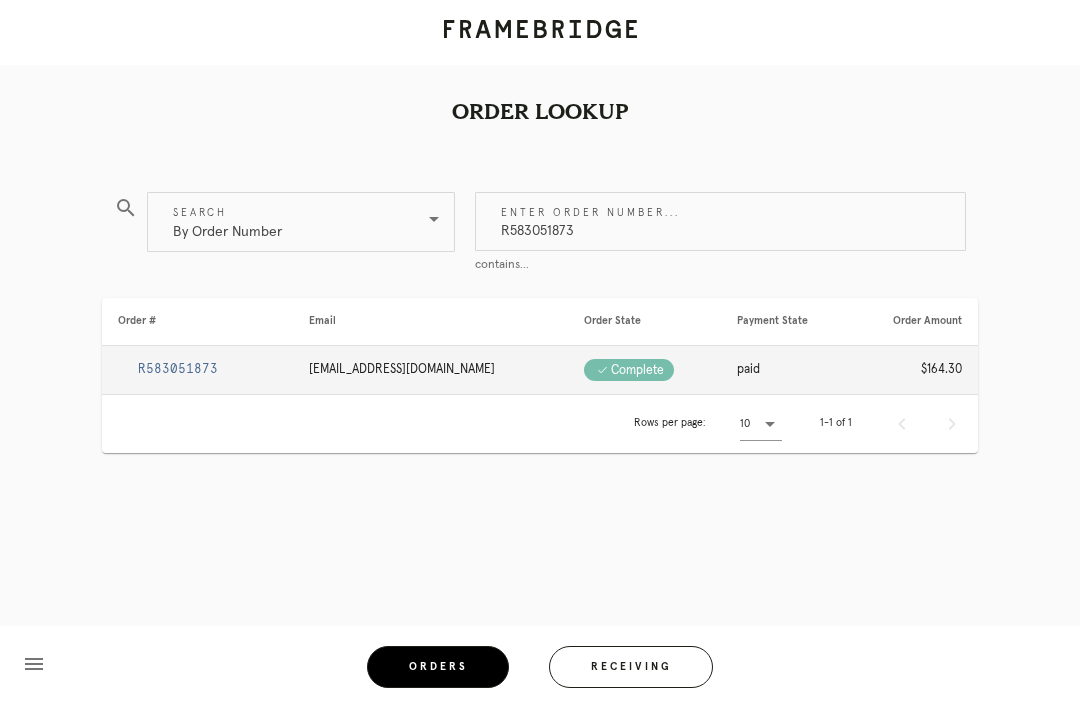 click on "R583051873" at bounding box center (178, 369) 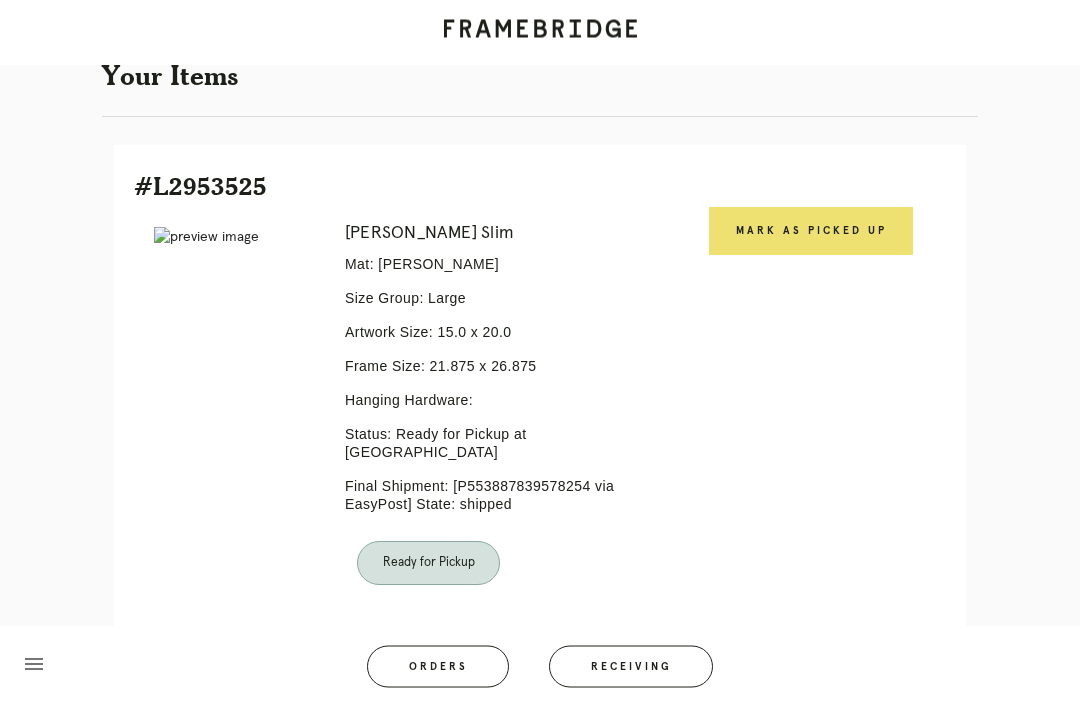 scroll, scrollTop: 446, scrollLeft: 0, axis: vertical 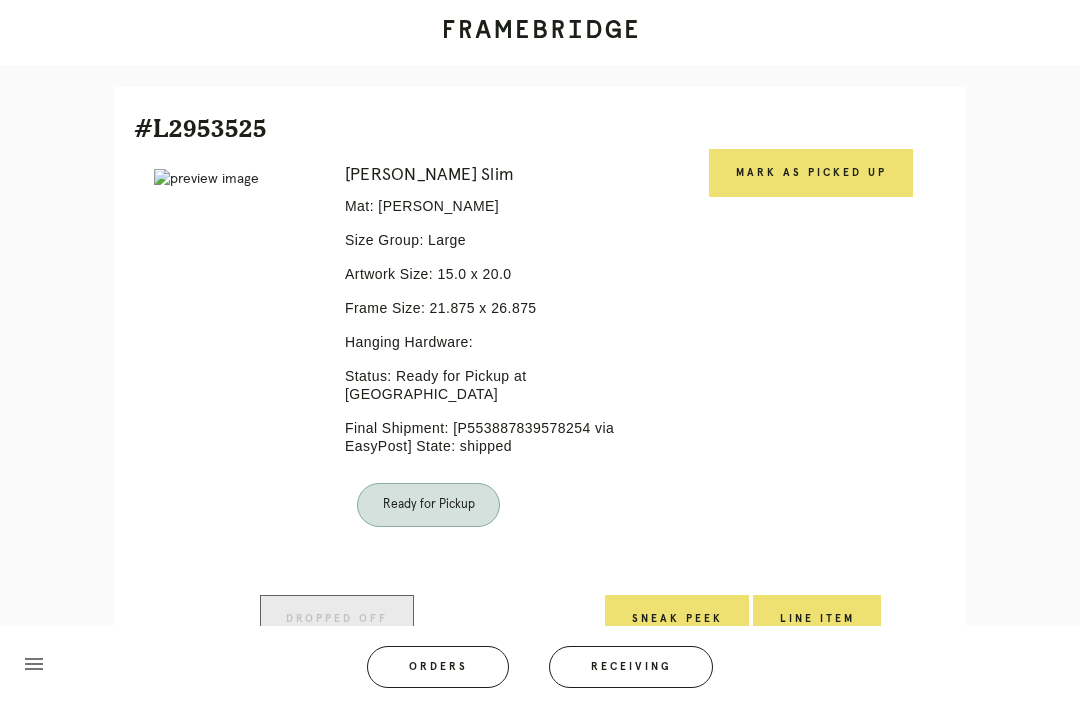 click on "Mark as Picked Up" at bounding box center (811, 173) 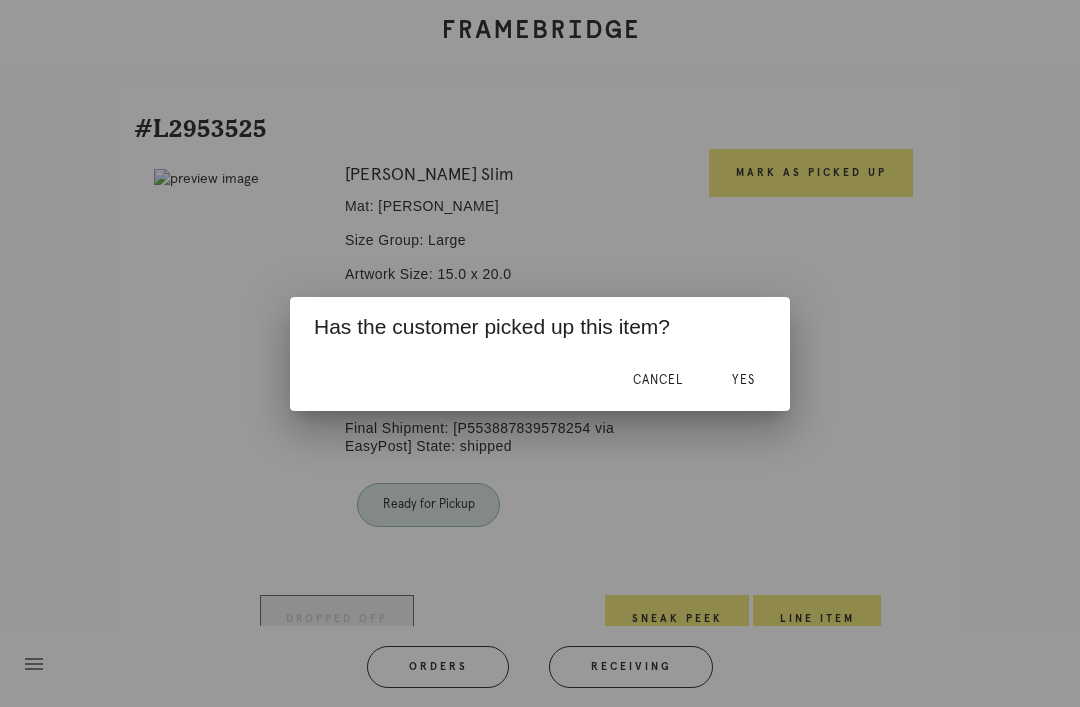 click on "Yes" at bounding box center [743, 380] 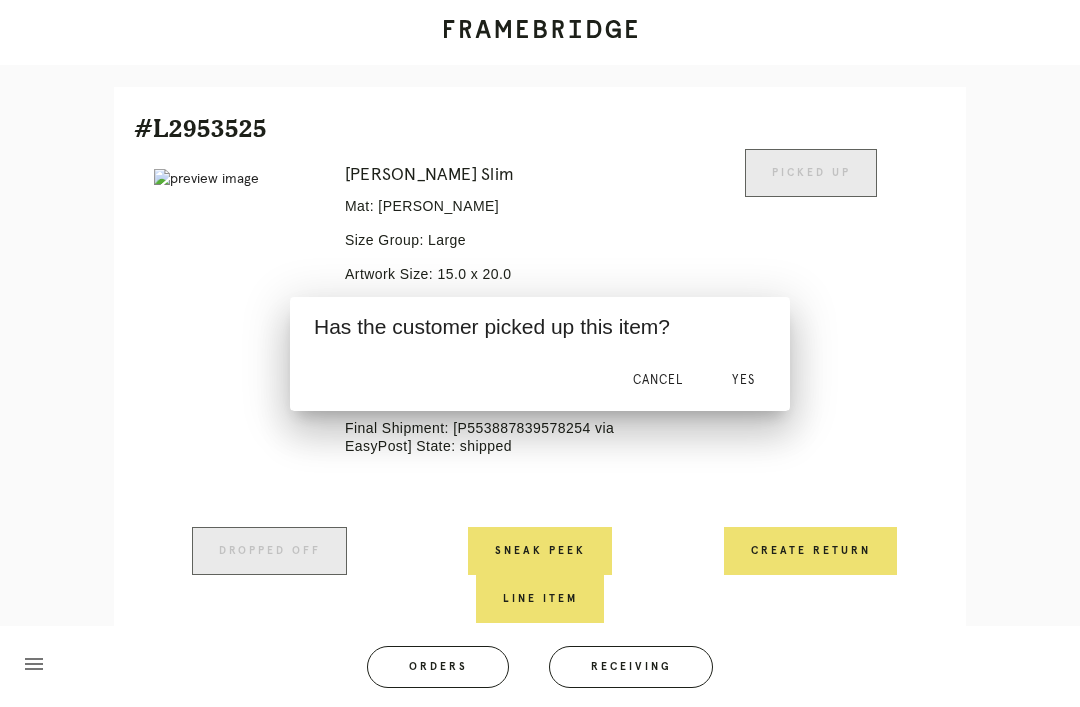 scroll, scrollTop: 428, scrollLeft: 0, axis: vertical 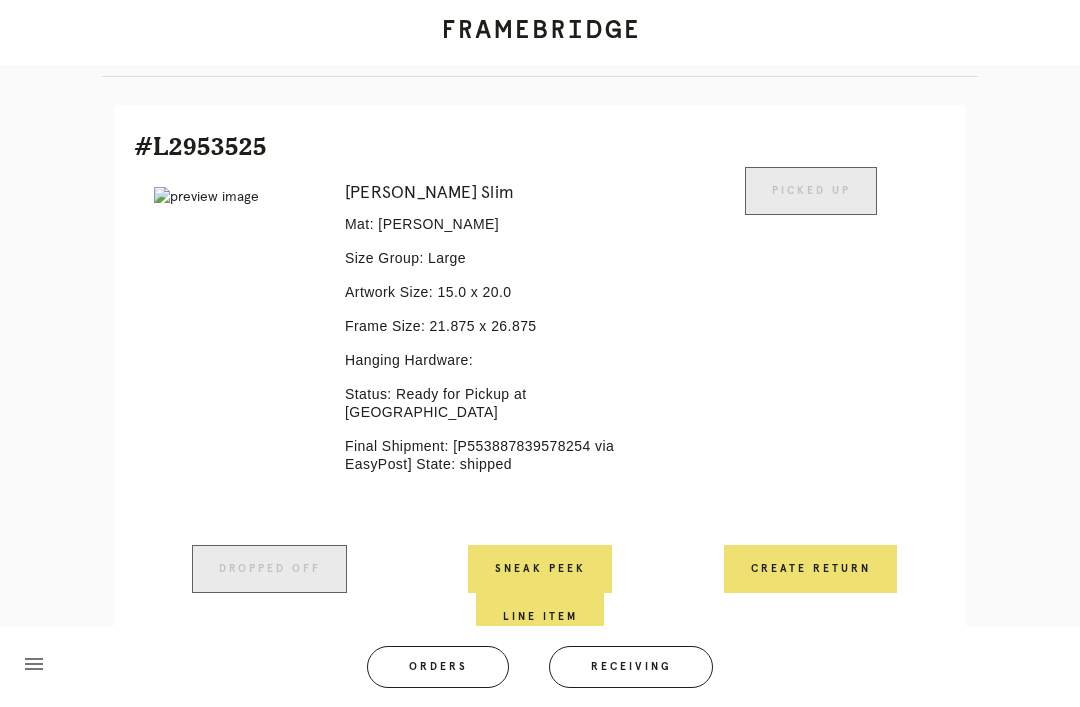 click on "Orders" at bounding box center [438, 667] 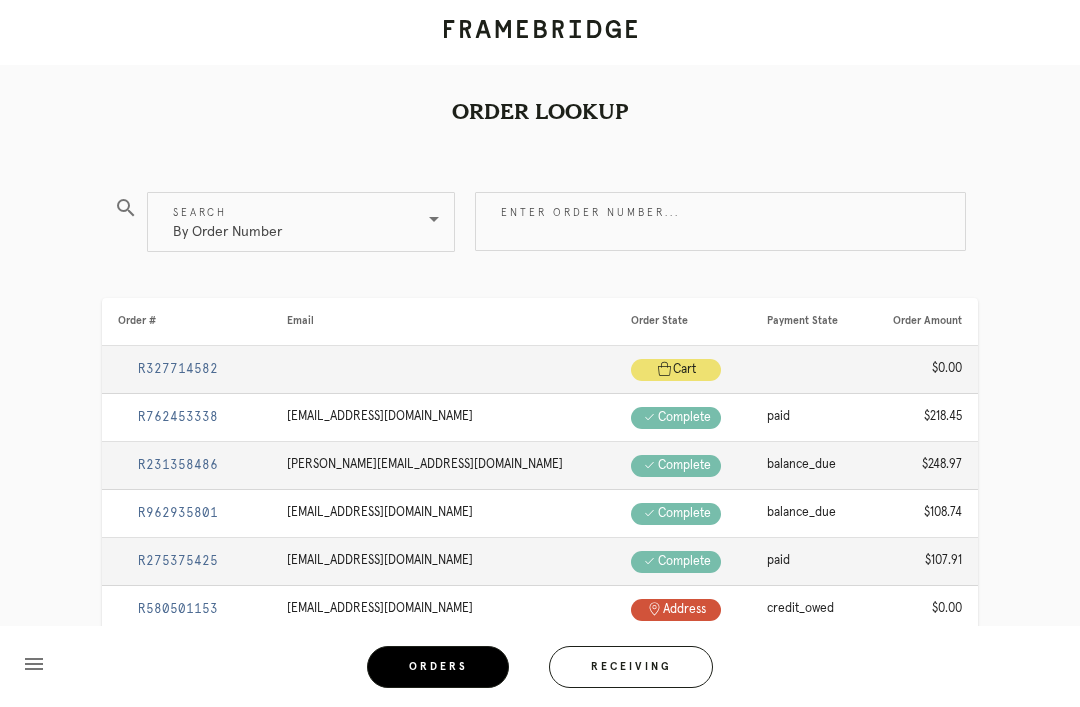 click on "Enter order number..." at bounding box center (720, 221) 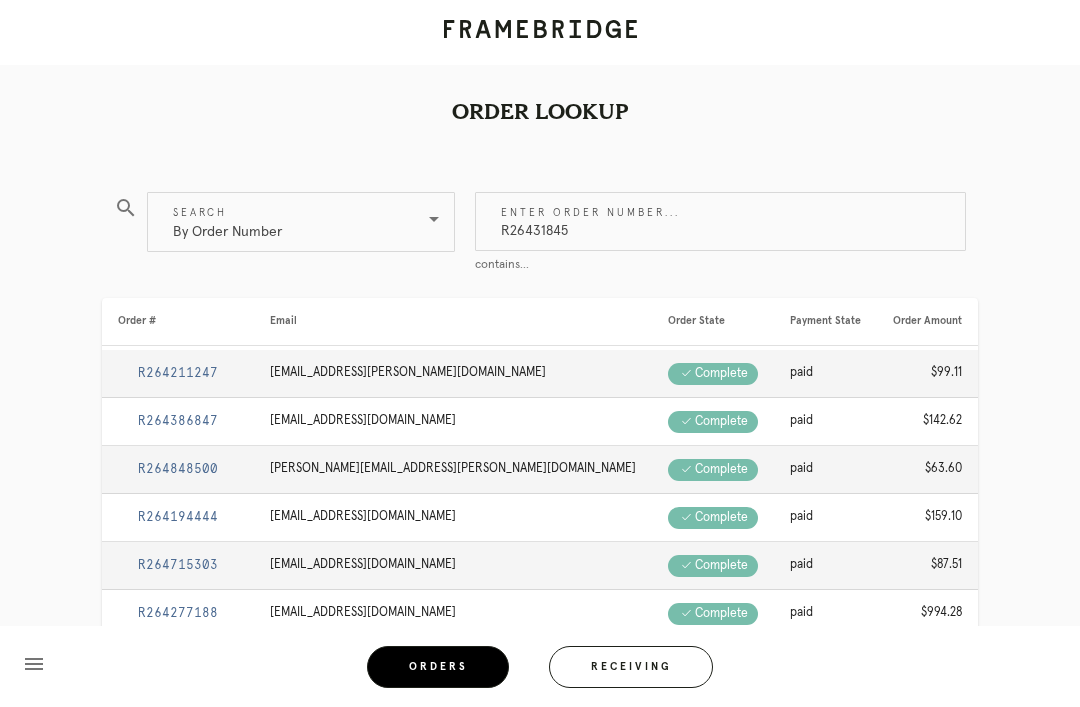 type on "R264318452" 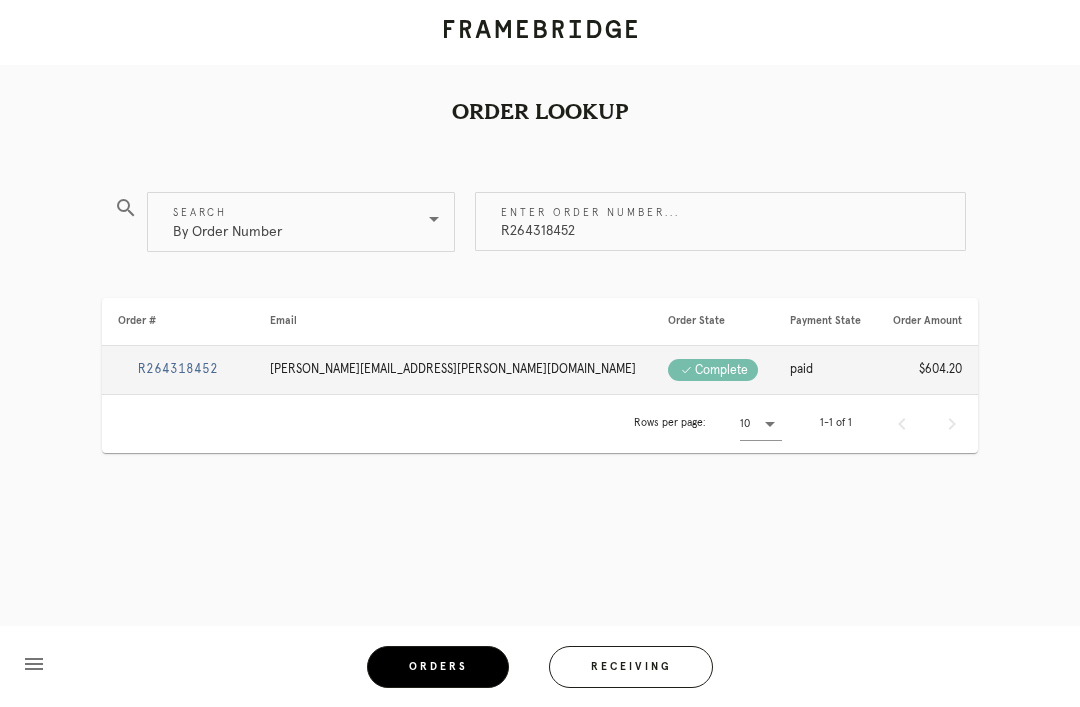 click on "R264318452" at bounding box center (178, 369) 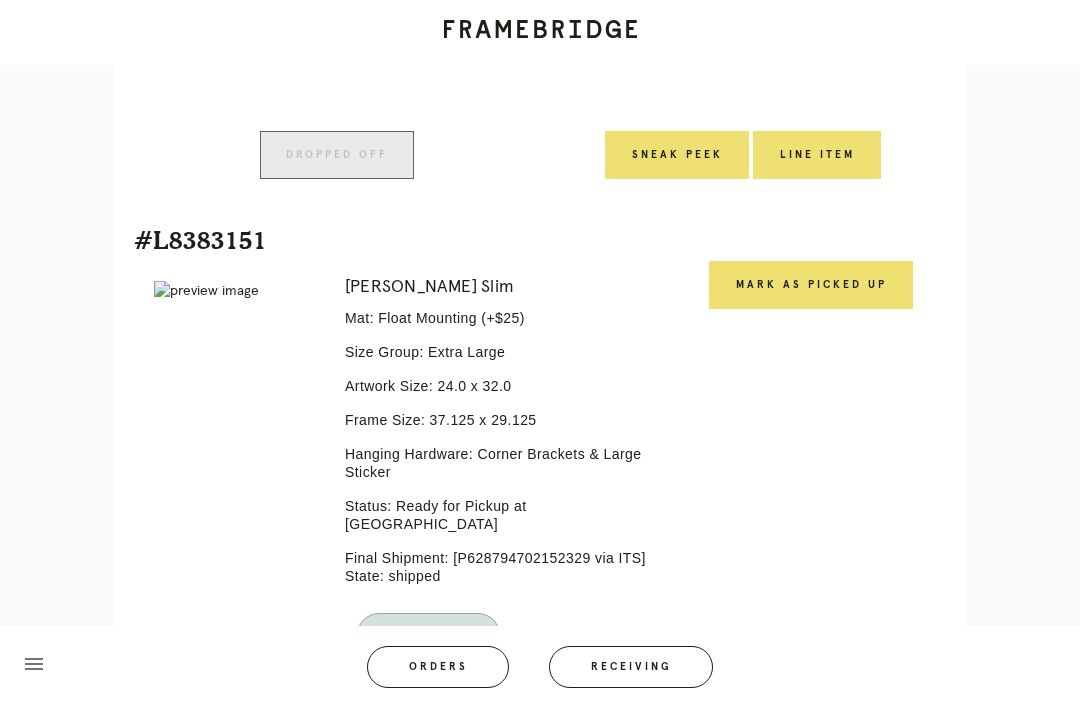 scroll, scrollTop: 991, scrollLeft: 0, axis: vertical 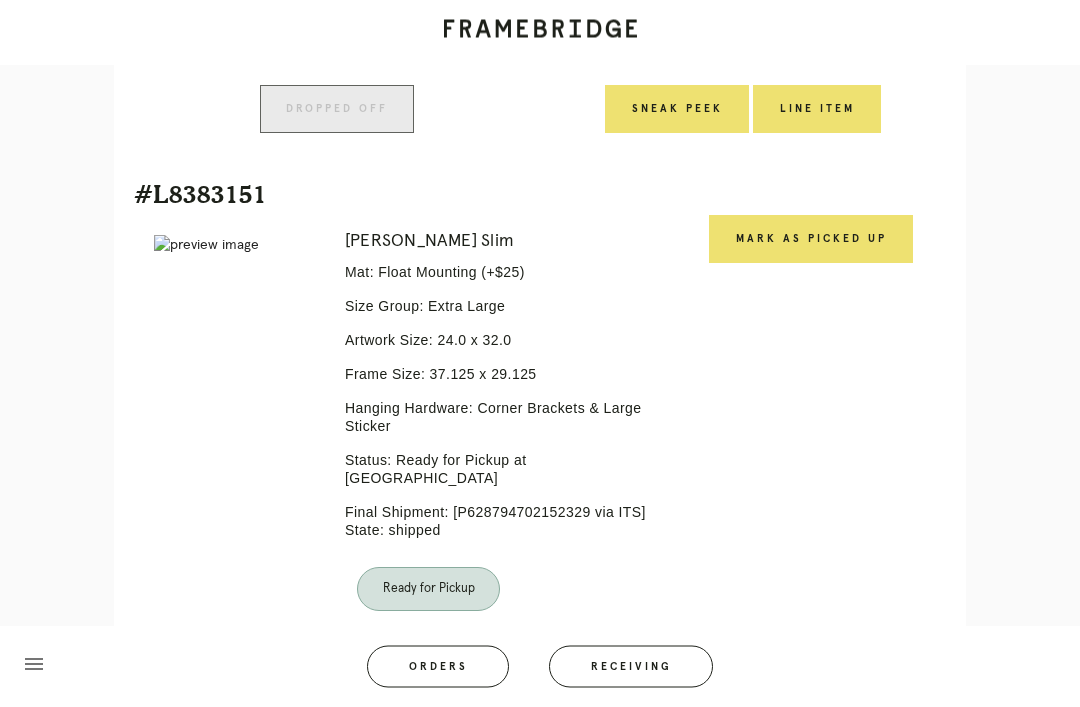 click on "Mark as Picked Up" at bounding box center [811, 240] 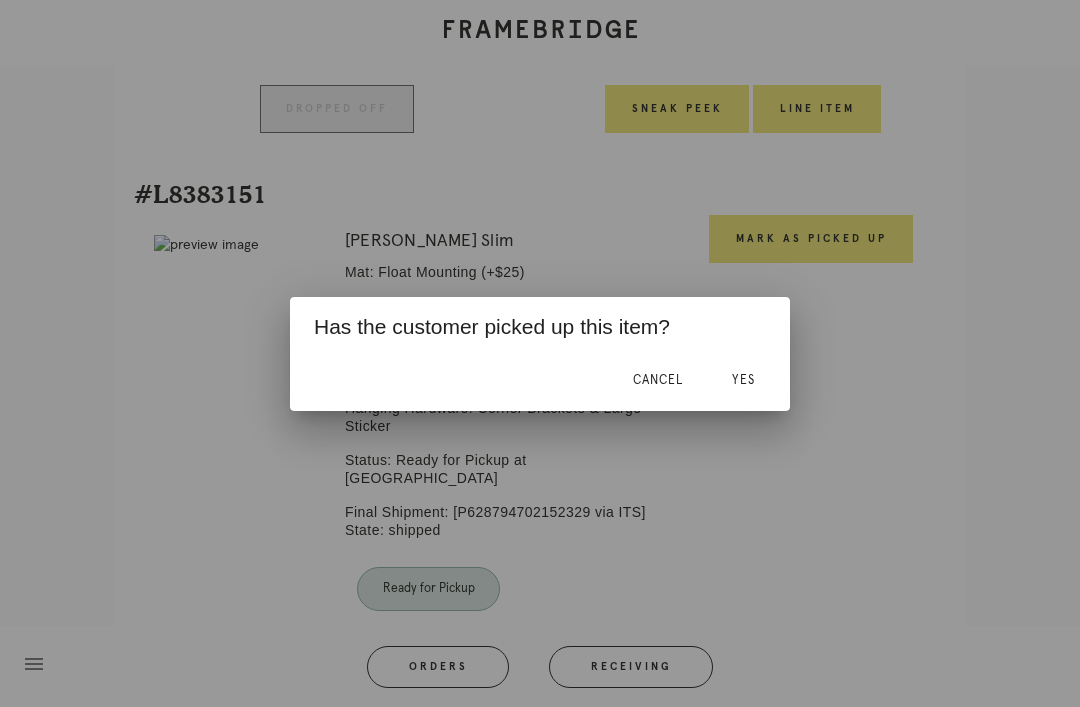 click on "Yes" at bounding box center (743, 381) 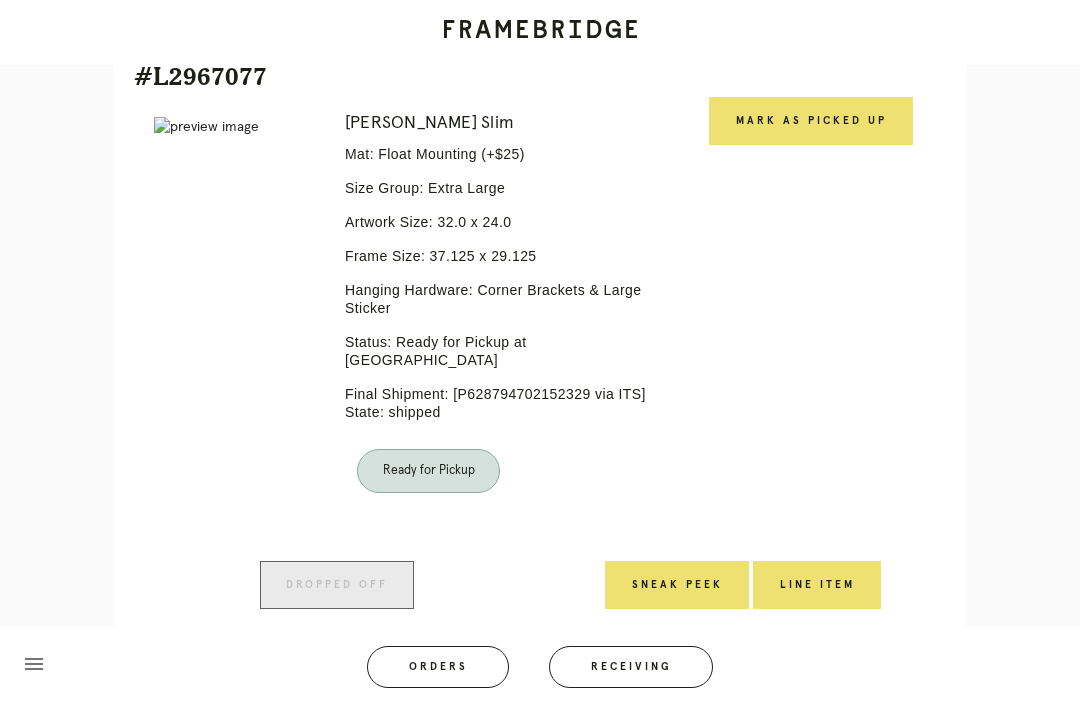 scroll, scrollTop: 411, scrollLeft: 0, axis: vertical 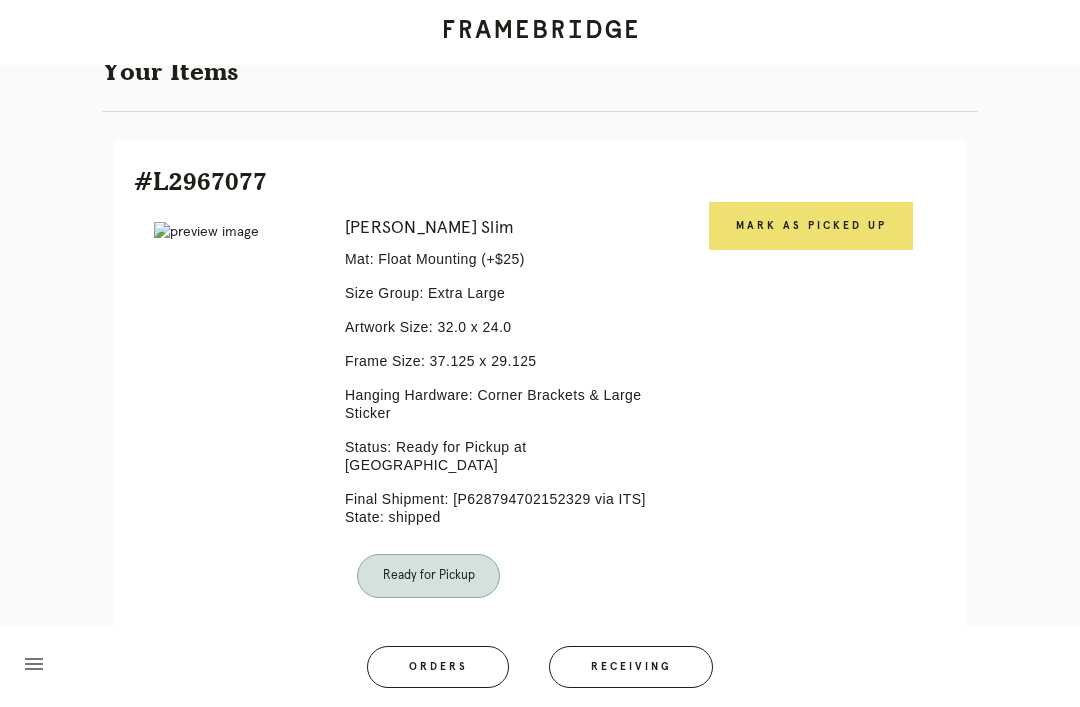 click on "Mark as Picked Up" at bounding box center (811, 226) 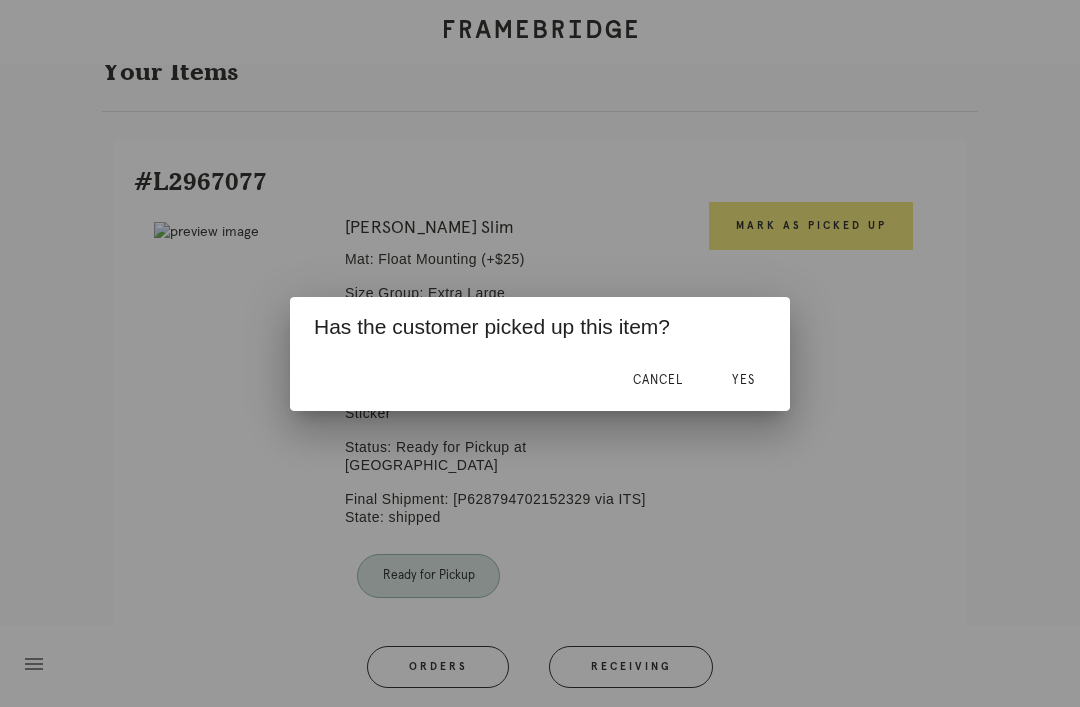 click on "Yes" at bounding box center (743, 381) 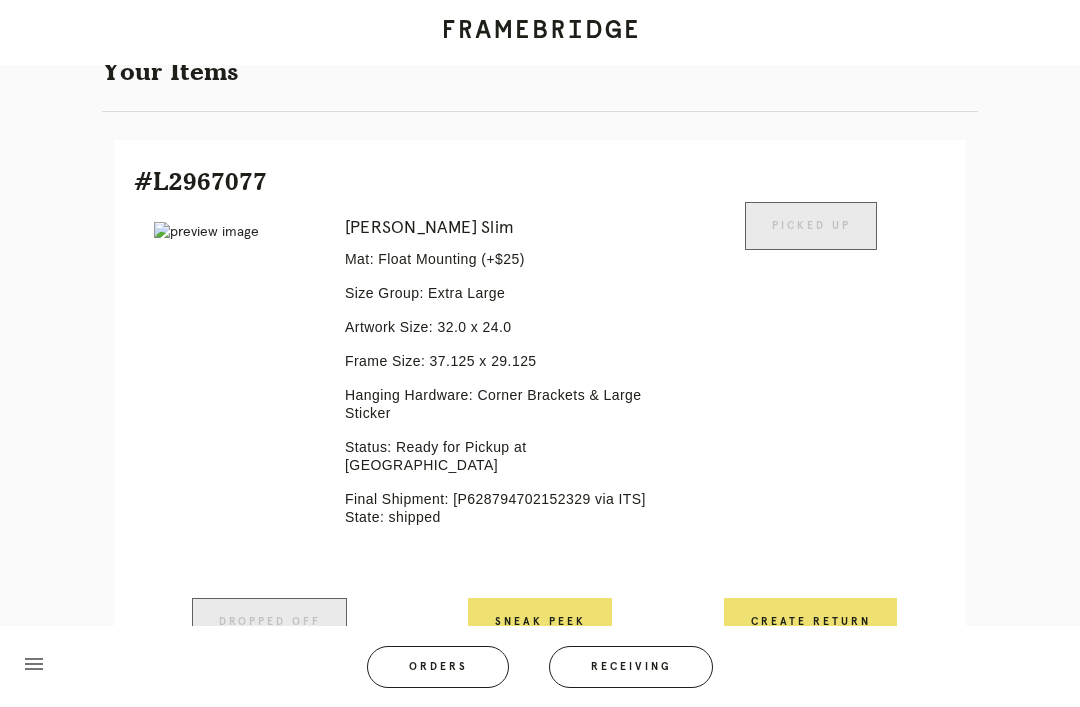 click on "Orders" at bounding box center (438, 667) 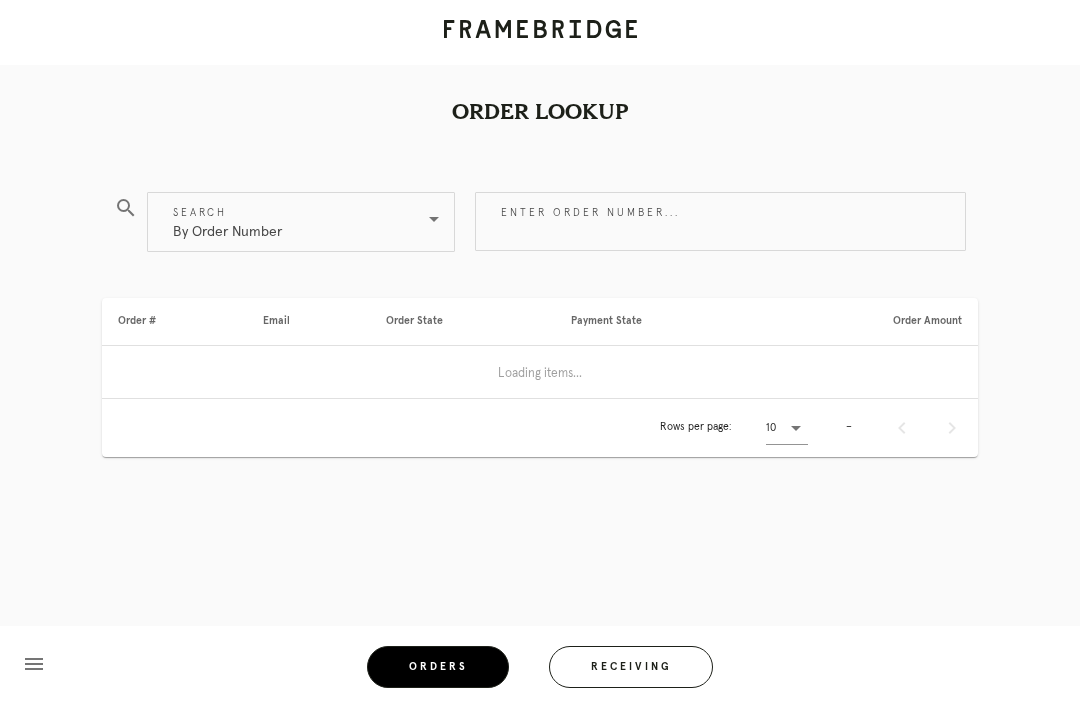 scroll, scrollTop: 64, scrollLeft: 0, axis: vertical 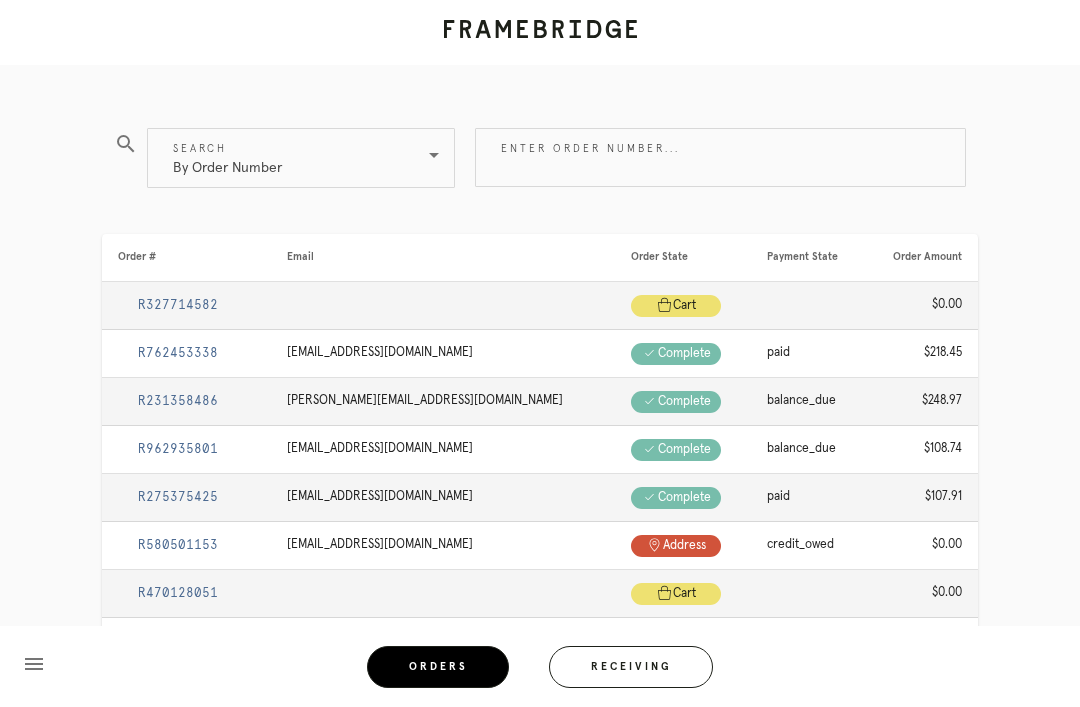 click on "Enter order number..." at bounding box center (720, 157) 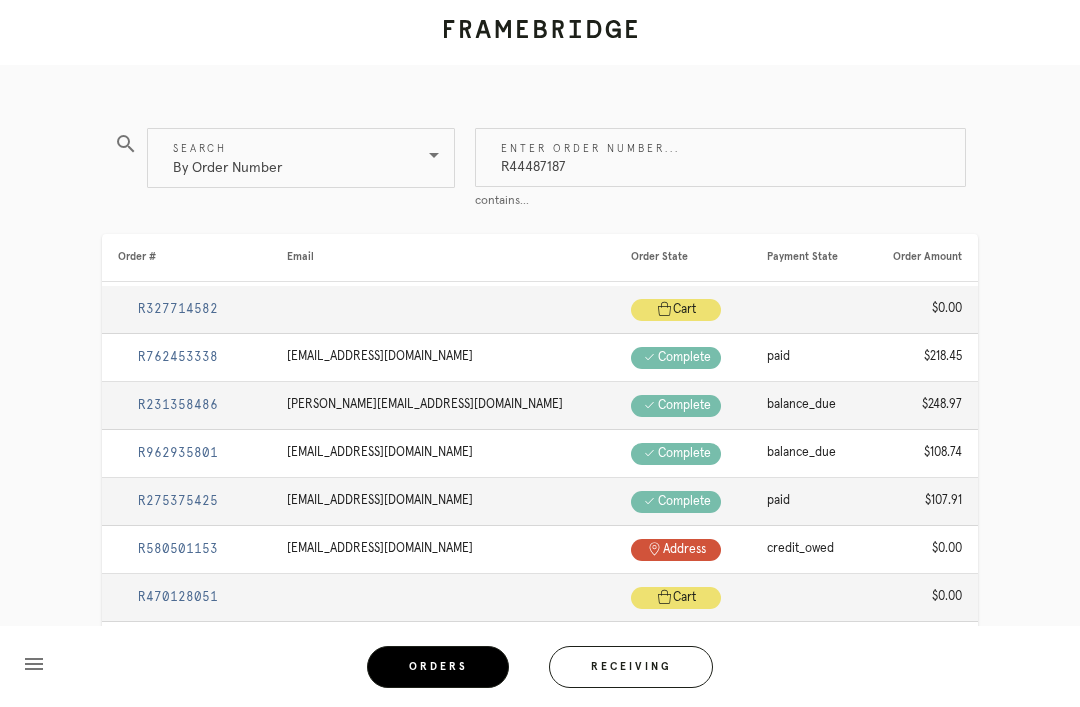 type on "R444871873" 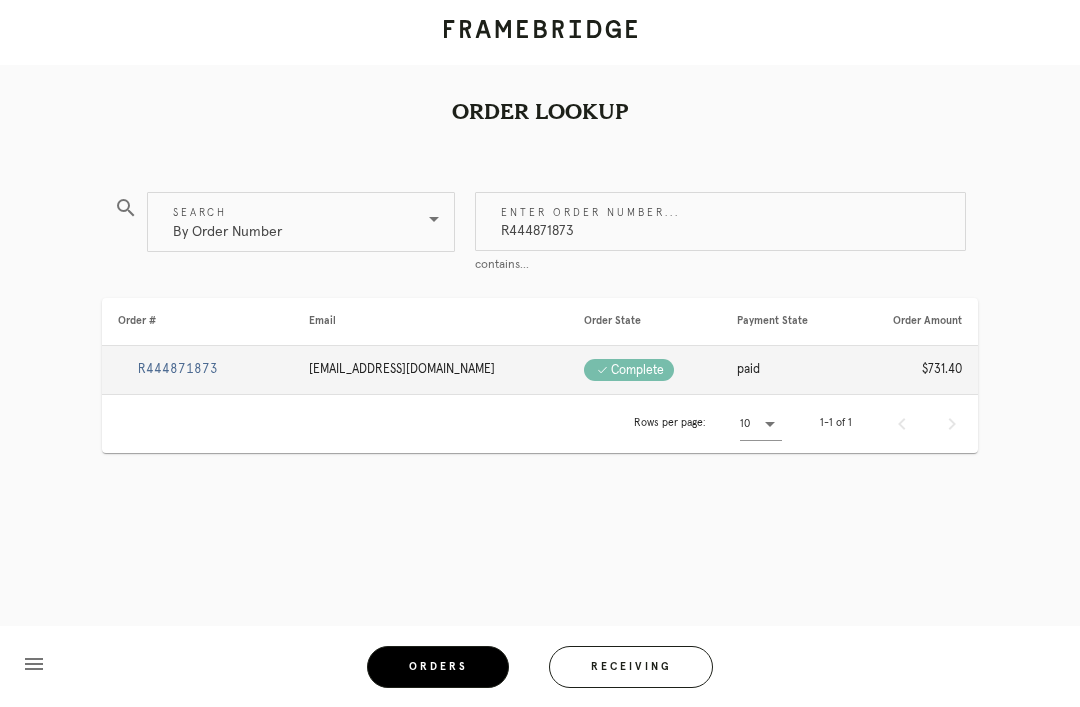 click on "R444871873" at bounding box center (178, 369) 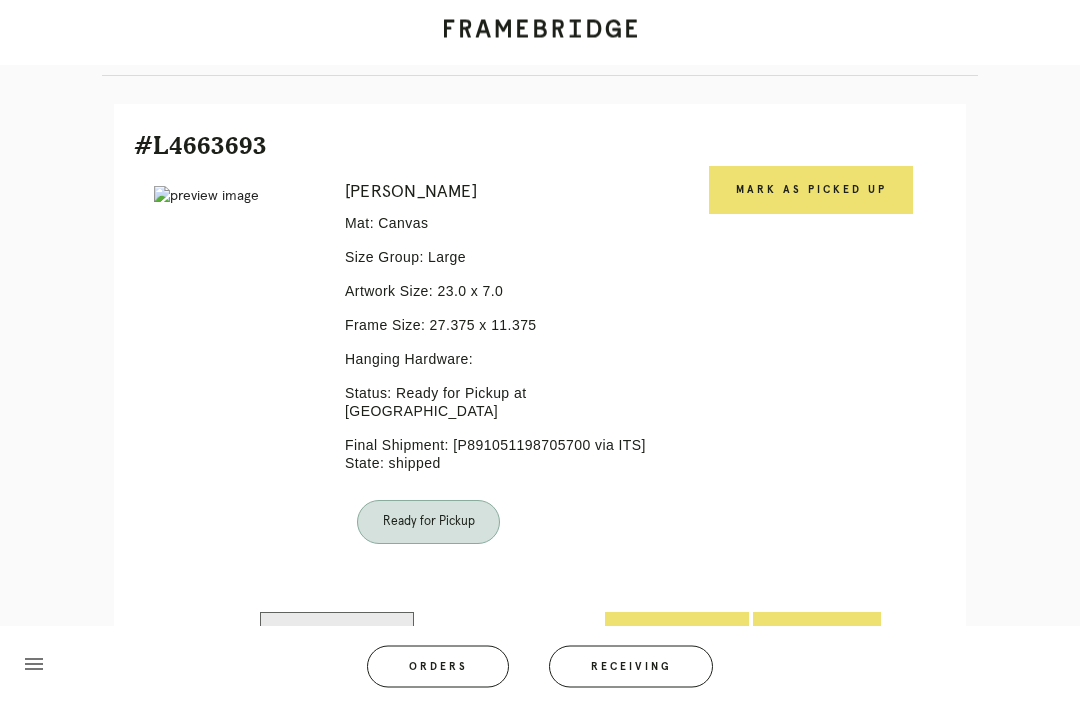 scroll, scrollTop: 384, scrollLeft: 0, axis: vertical 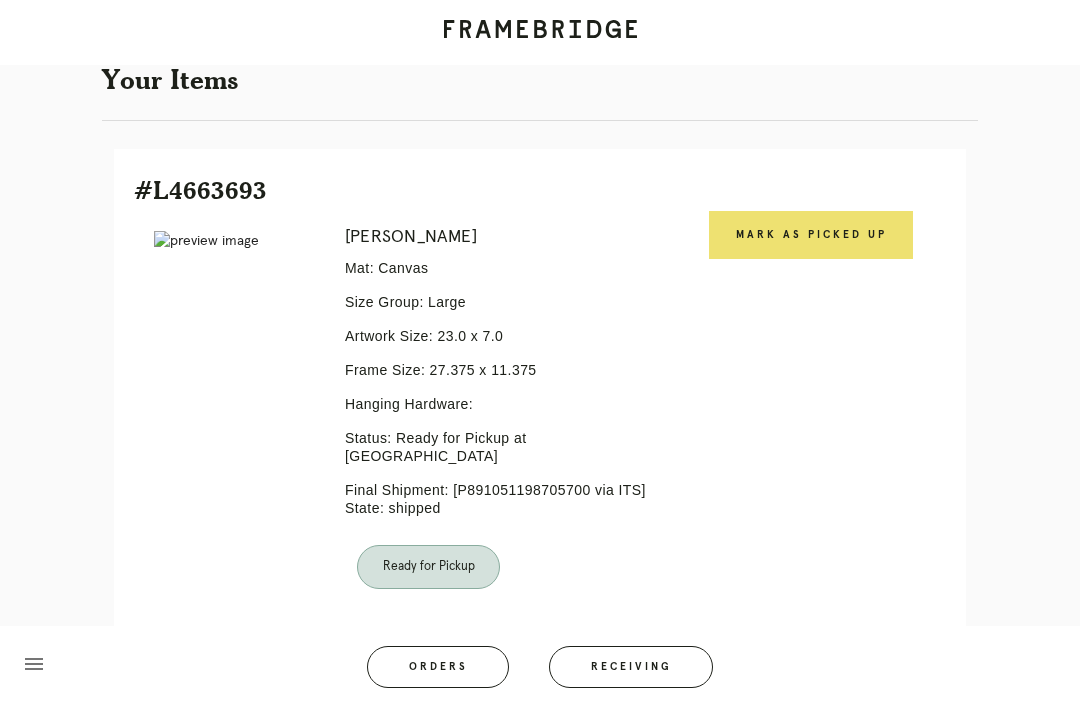 click on "Mark as Picked Up" at bounding box center (811, 235) 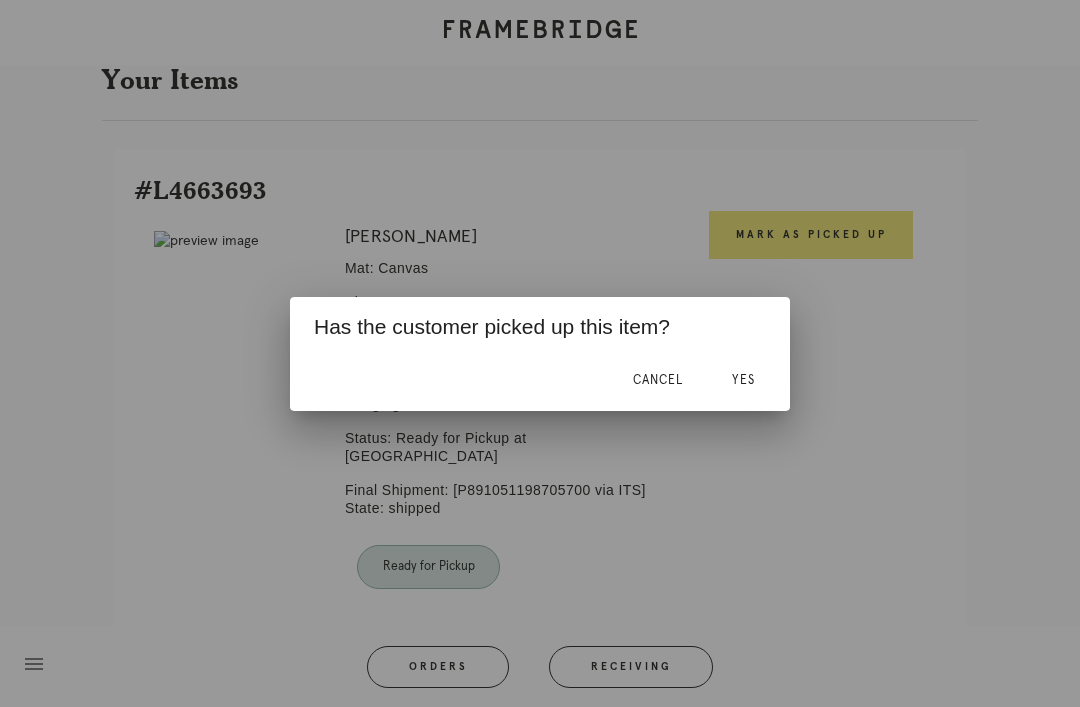 click on "Yes" at bounding box center (743, 380) 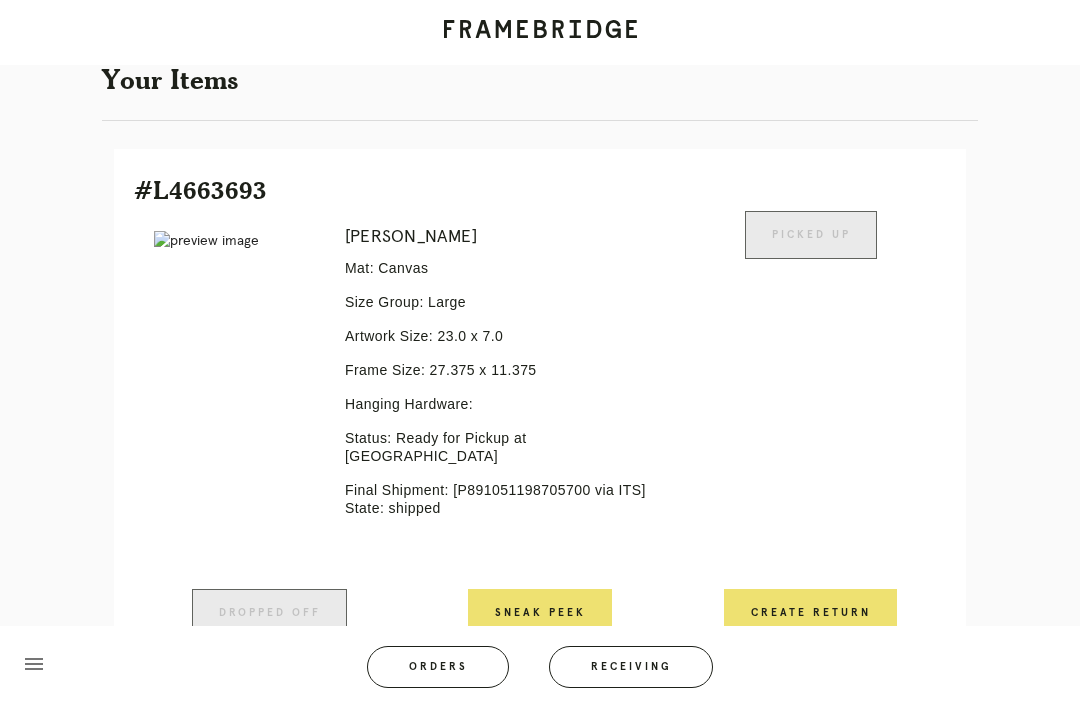 click on "Orders" at bounding box center [438, 667] 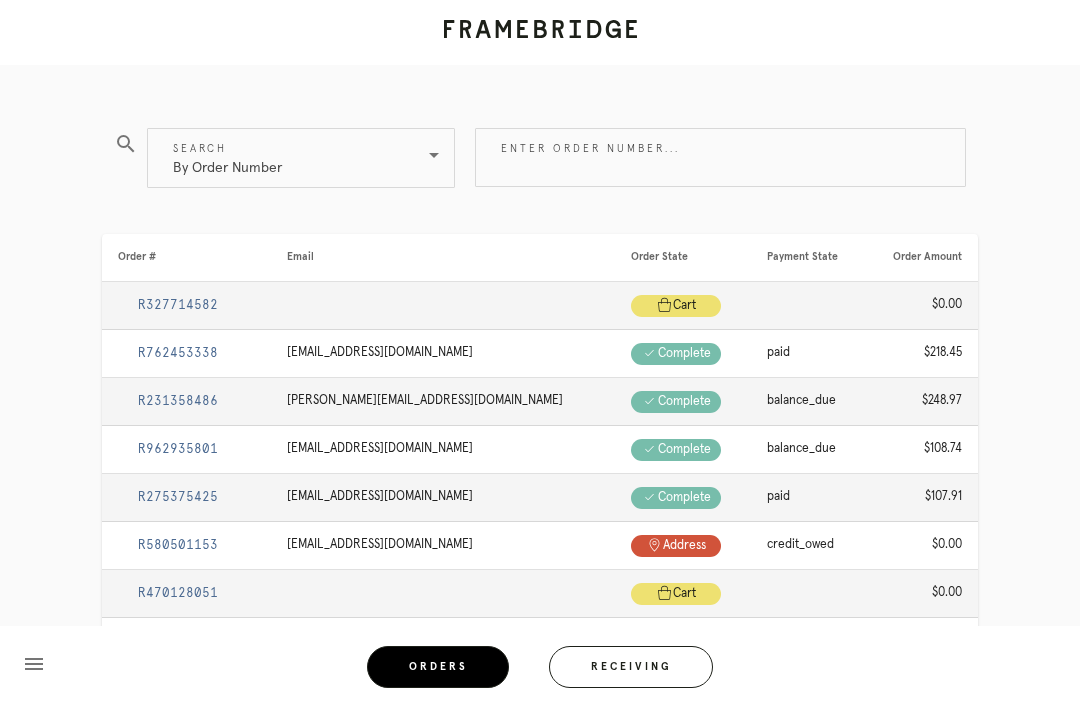 click on "Enter order number..." at bounding box center (720, 157) 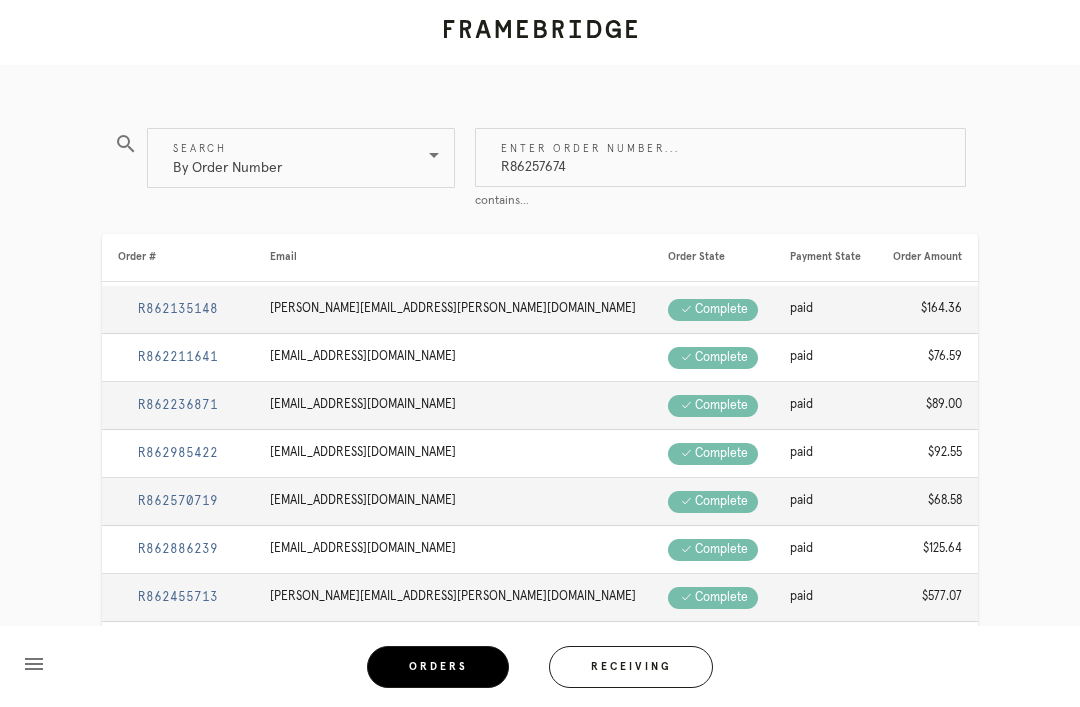 type on "R862576748" 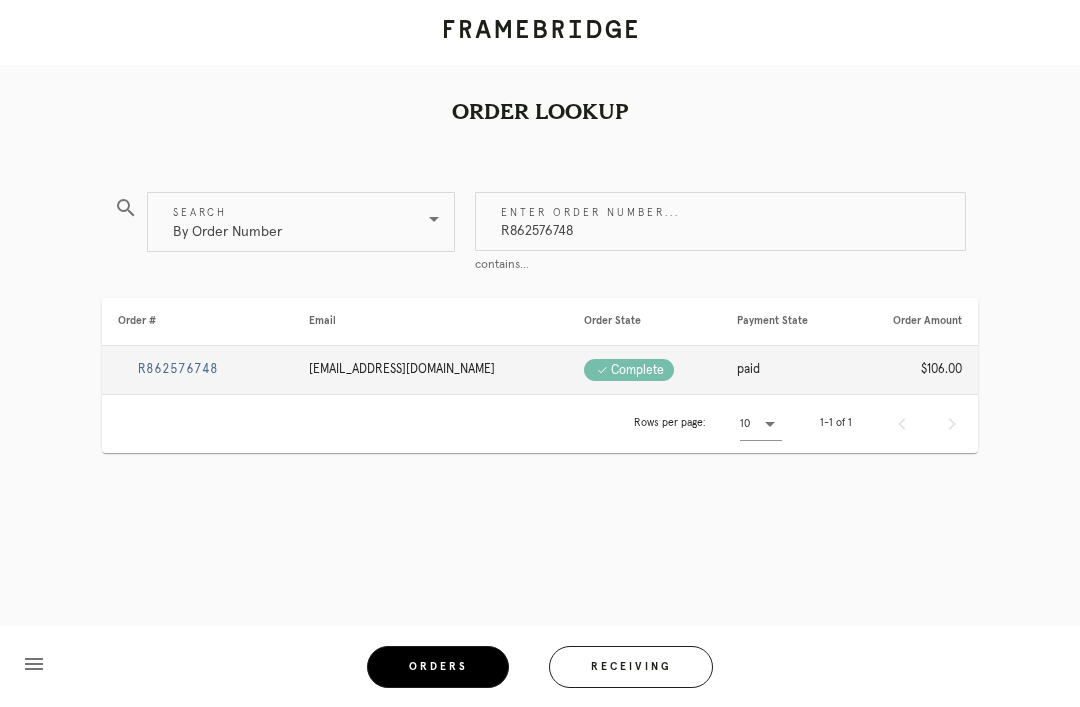 click on "R862576748" at bounding box center [178, 369] 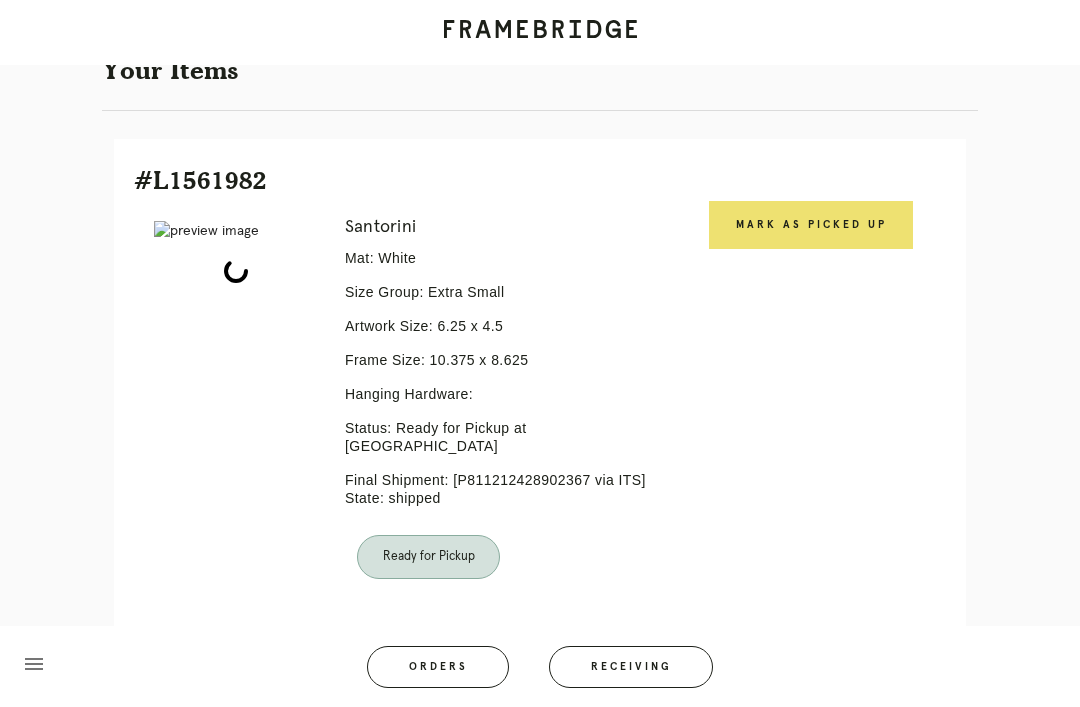 scroll, scrollTop: 446, scrollLeft: 0, axis: vertical 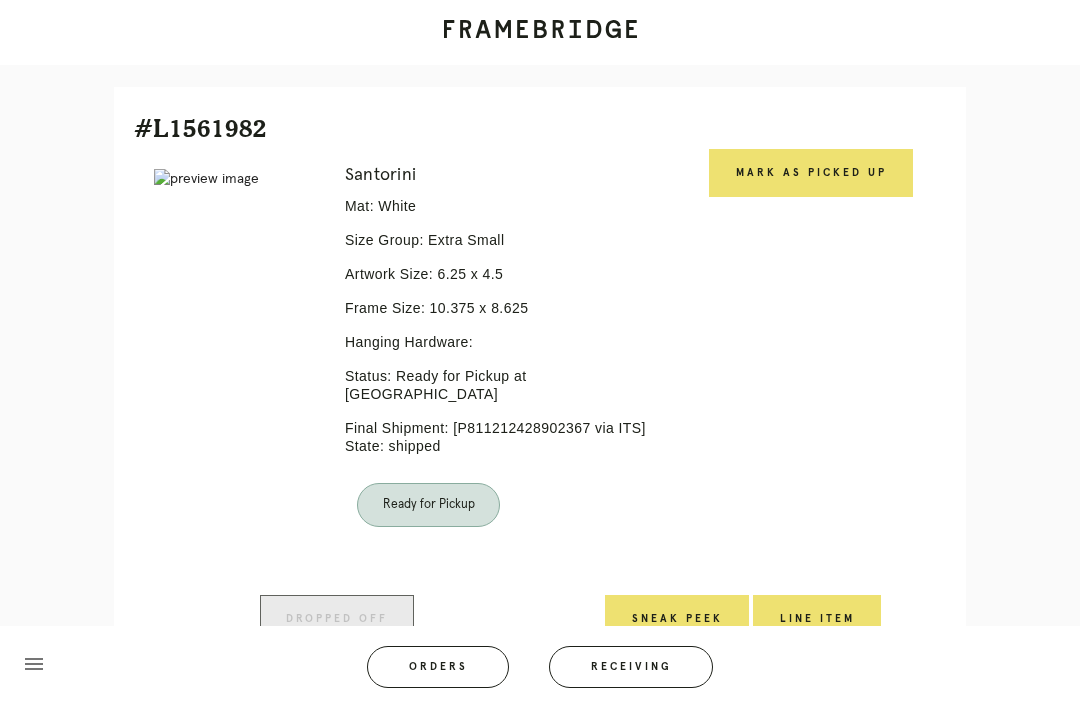 click on "Mark as Picked Up" at bounding box center (811, 173) 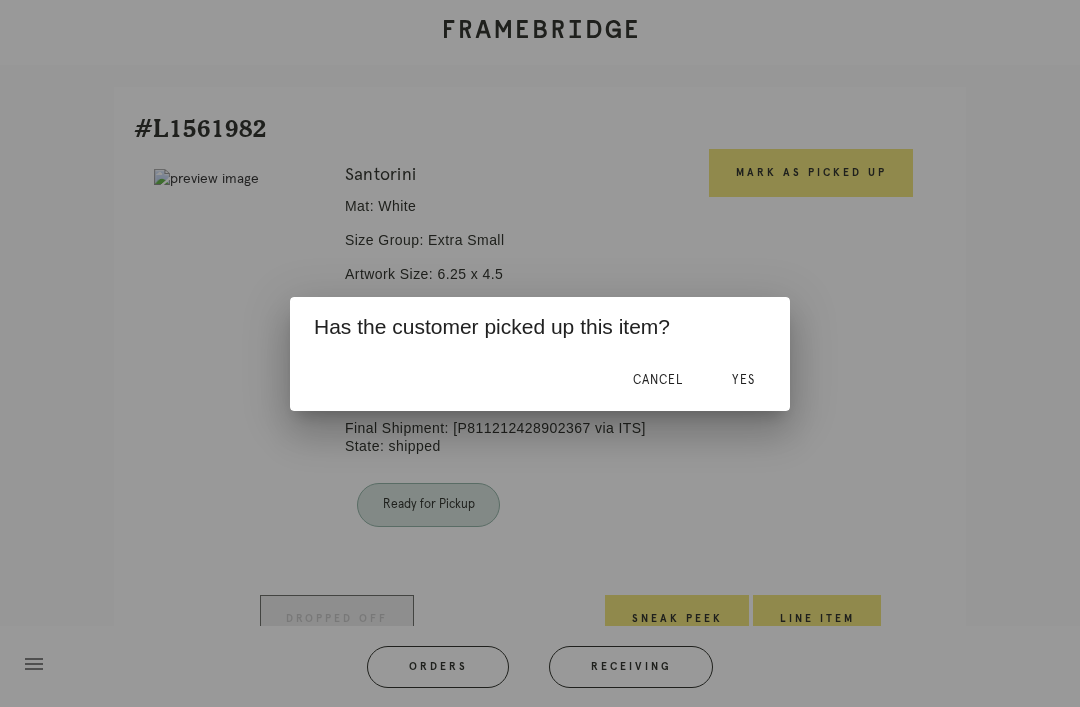 click on "Yes" at bounding box center [743, 381] 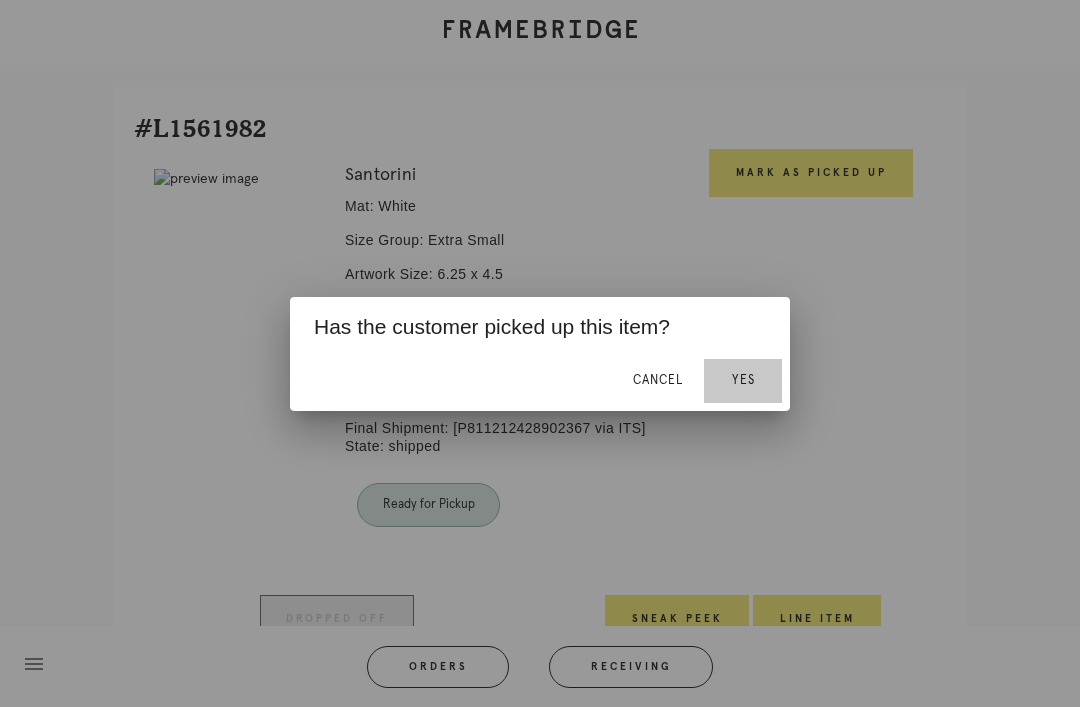 scroll, scrollTop: 428, scrollLeft: 0, axis: vertical 